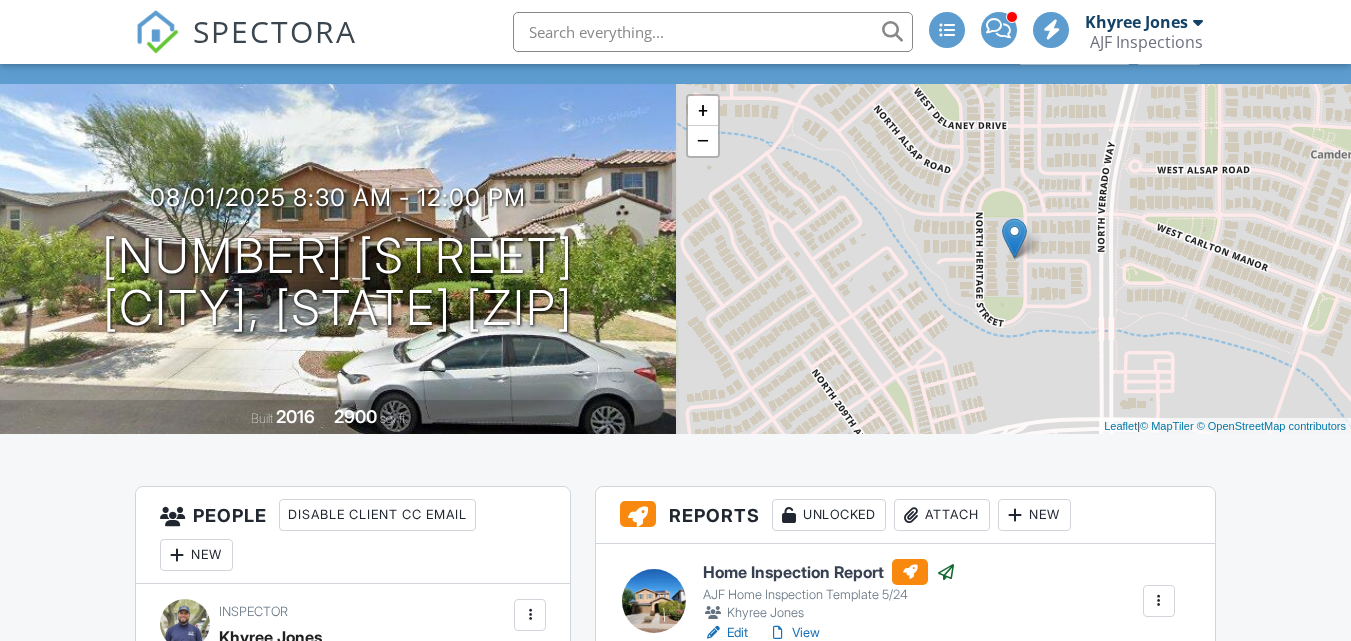 scroll, scrollTop: 100, scrollLeft: 0, axis: vertical 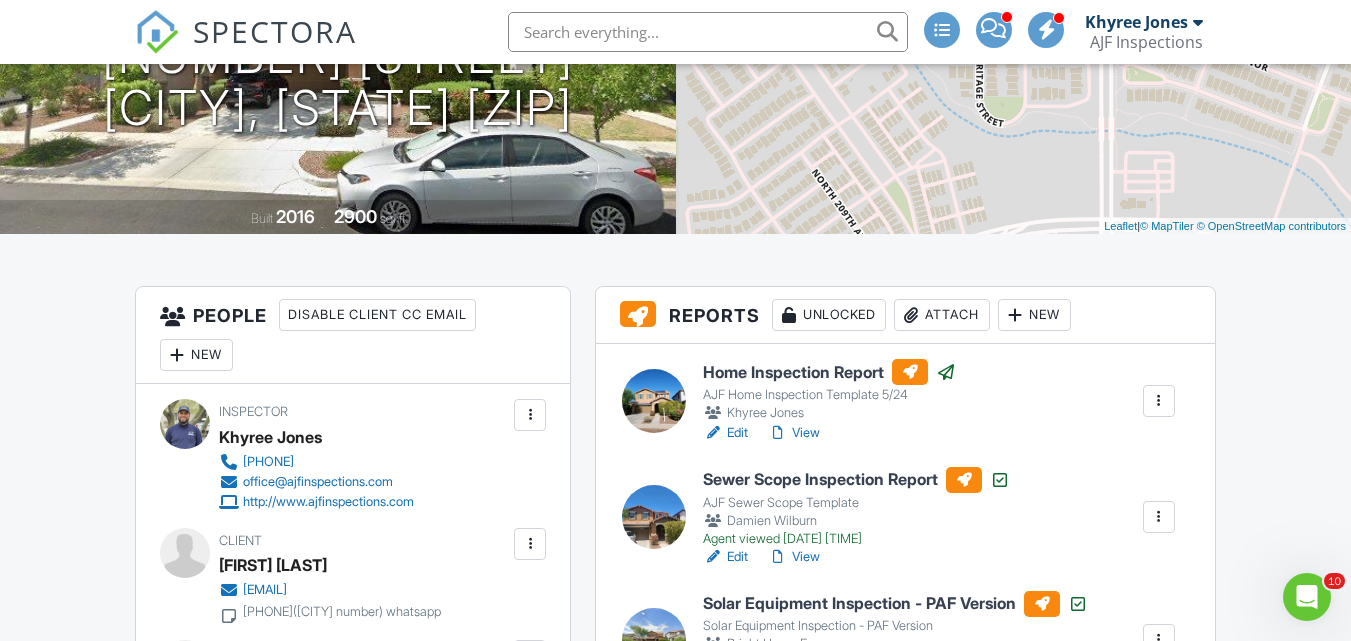 click on "View" at bounding box center (794, 433) 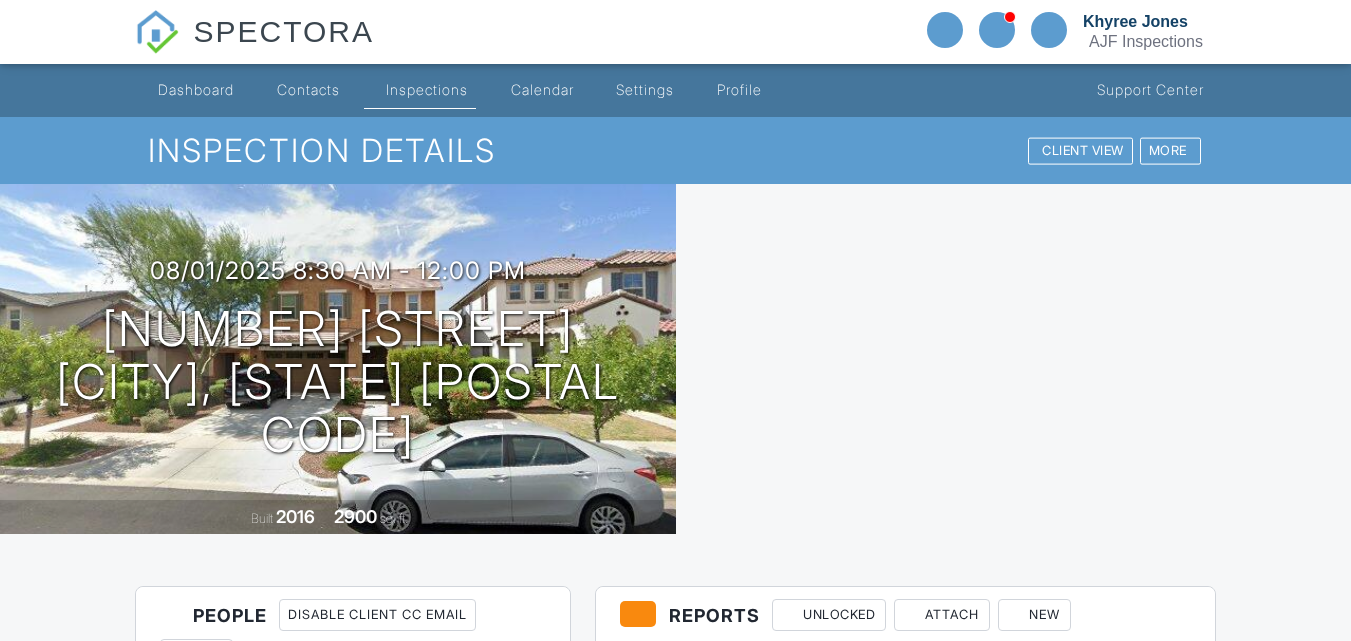 scroll, scrollTop: 26, scrollLeft: 0, axis: vertical 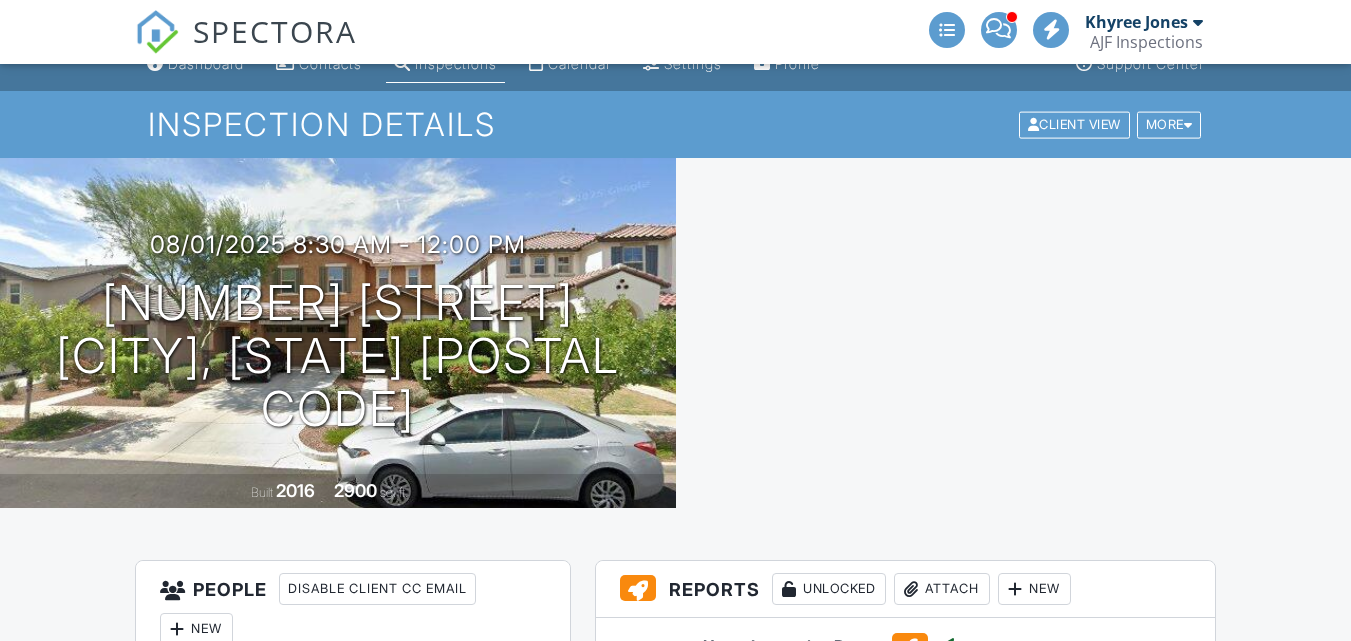 click on "People
Disable Client CC Email
New
Client
Client's Agent
Listing Agent
Add Another Person" at bounding box center [353, 609] 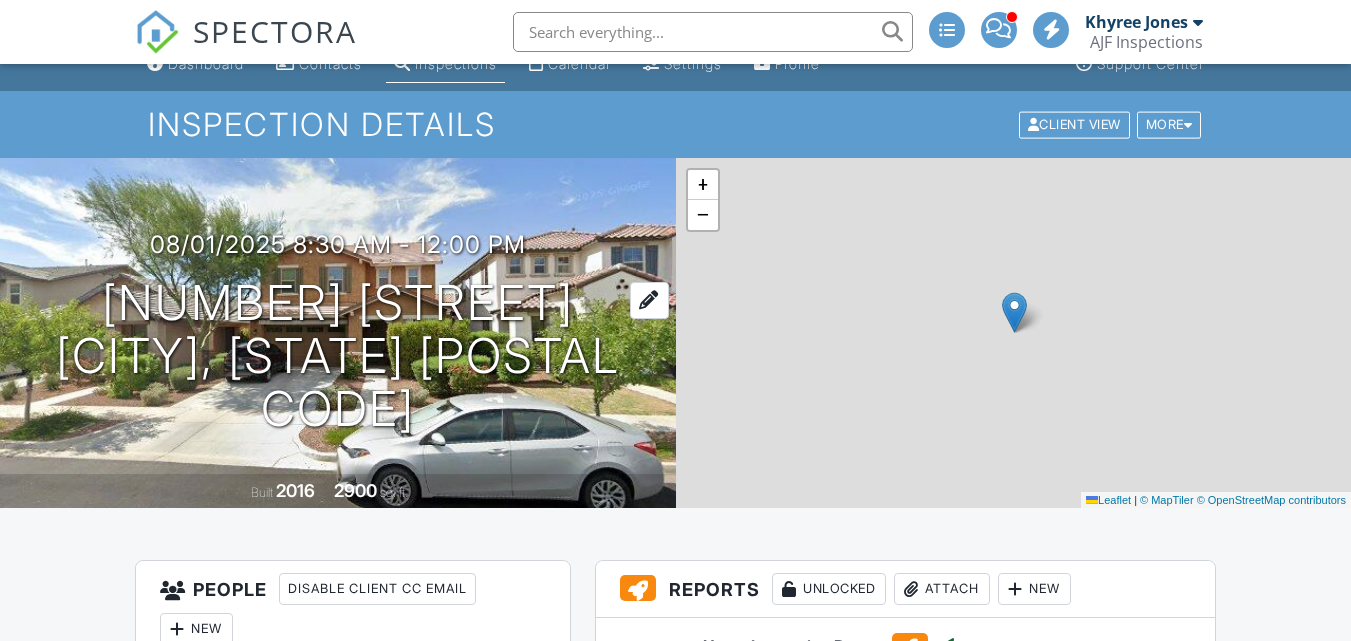 click on "2120 N Heritage St
Buckeye, Arizona 85396" at bounding box center [338, 356] 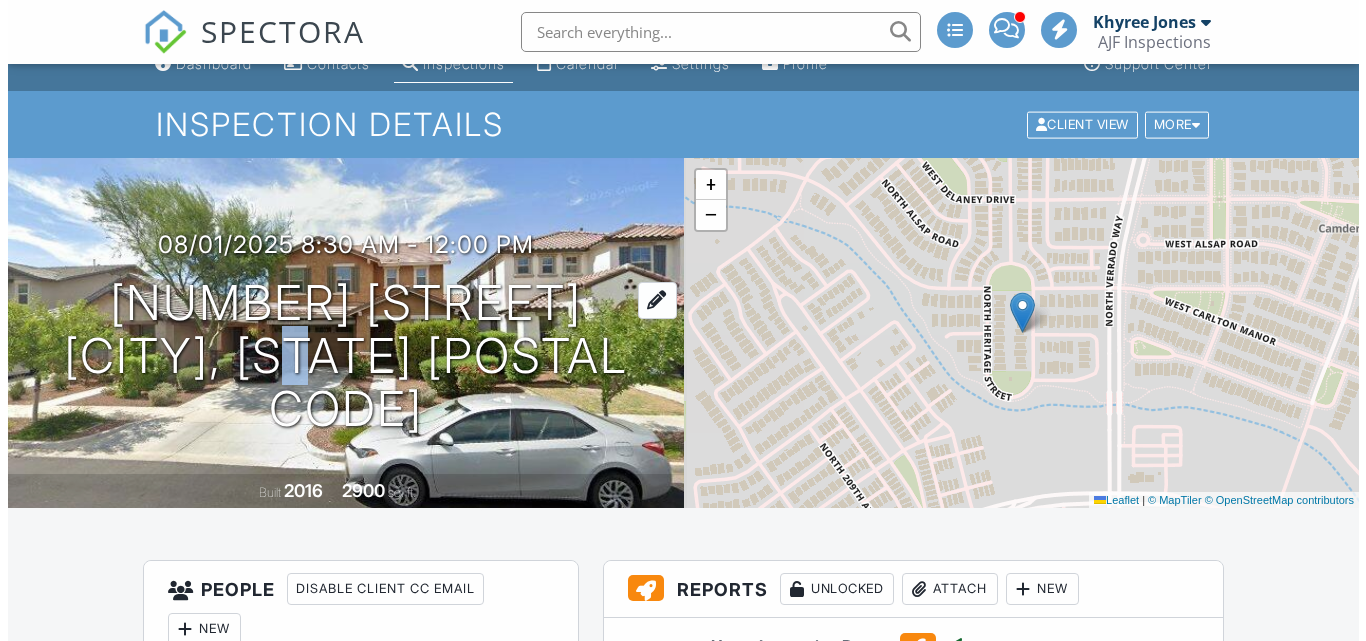 scroll, scrollTop: 0, scrollLeft: 0, axis: both 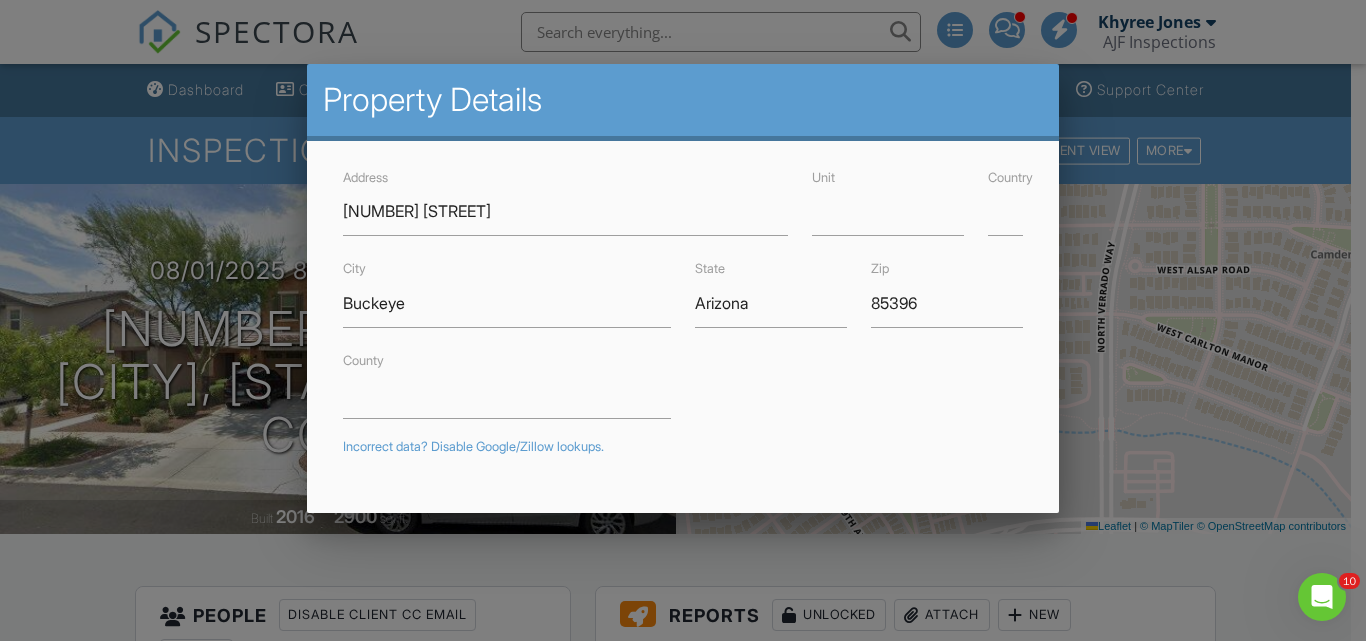 click at bounding box center [683, 300] 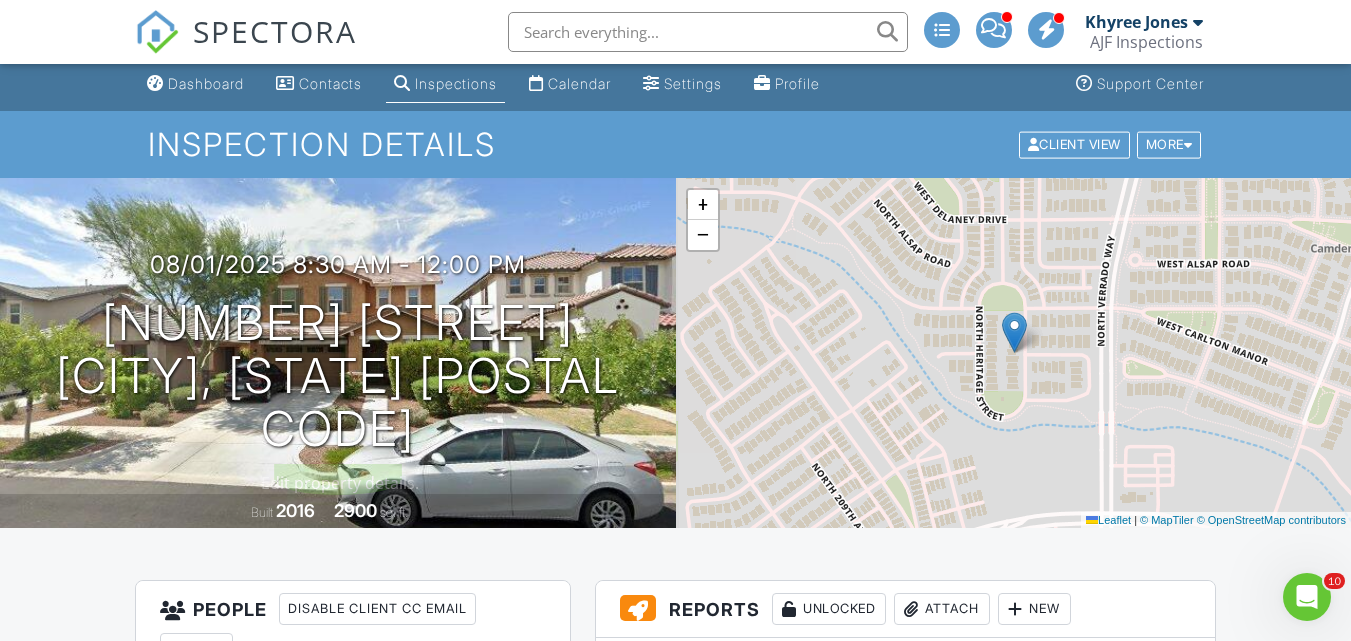 scroll, scrollTop: 500, scrollLeft: 0, axis: vertical 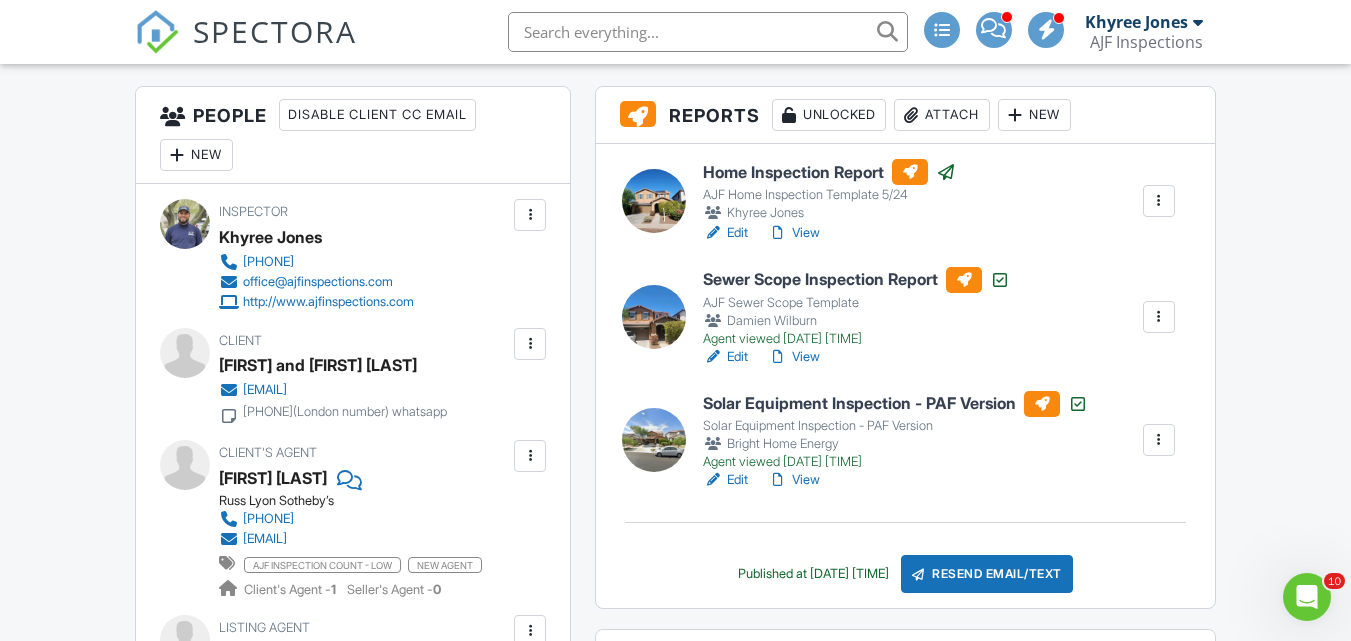 drag, startPoint x: 290, startPoint y: 415, endPoint x: 294, endPoint y: 435, distance: 20.396078 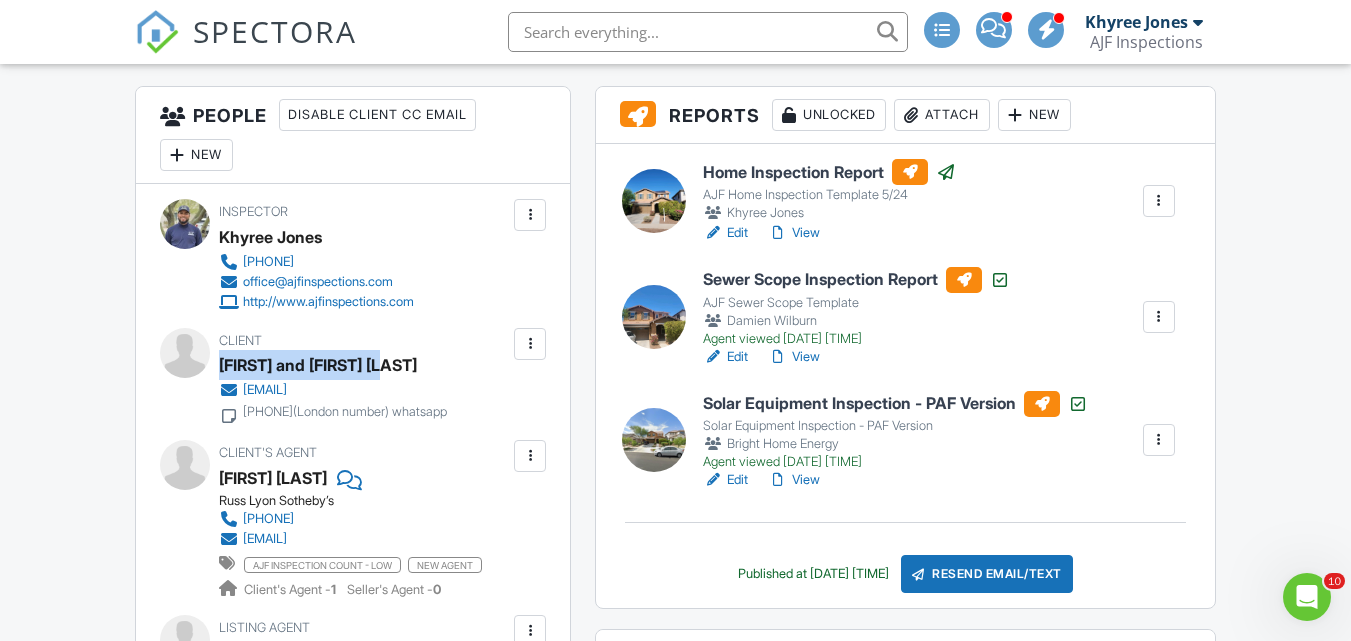drag, startPoint x: 222, startPoint y: 362, endPoint x: 445, endPoint y: 366, distance: 223.03587 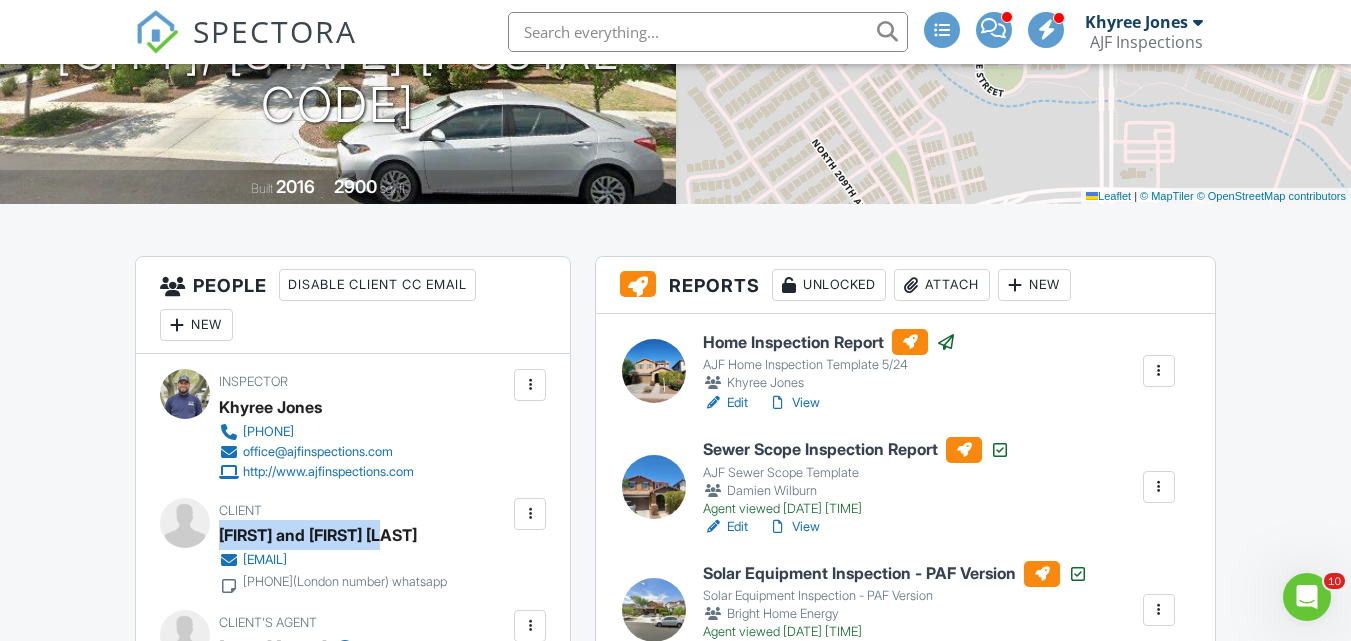 scroll, scrollTop: 300, scrollLeft: 0, axis: vertical 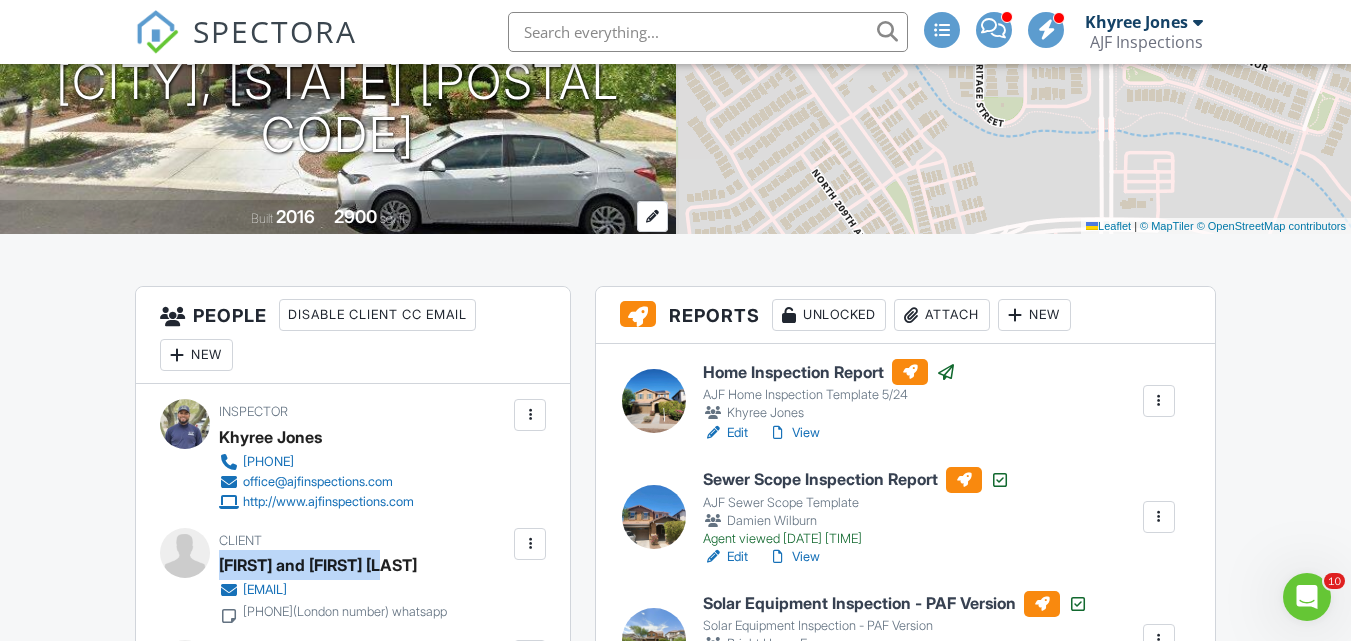 click on "Built
2016
2900
sq. ft." at bounding box center [338, 217] 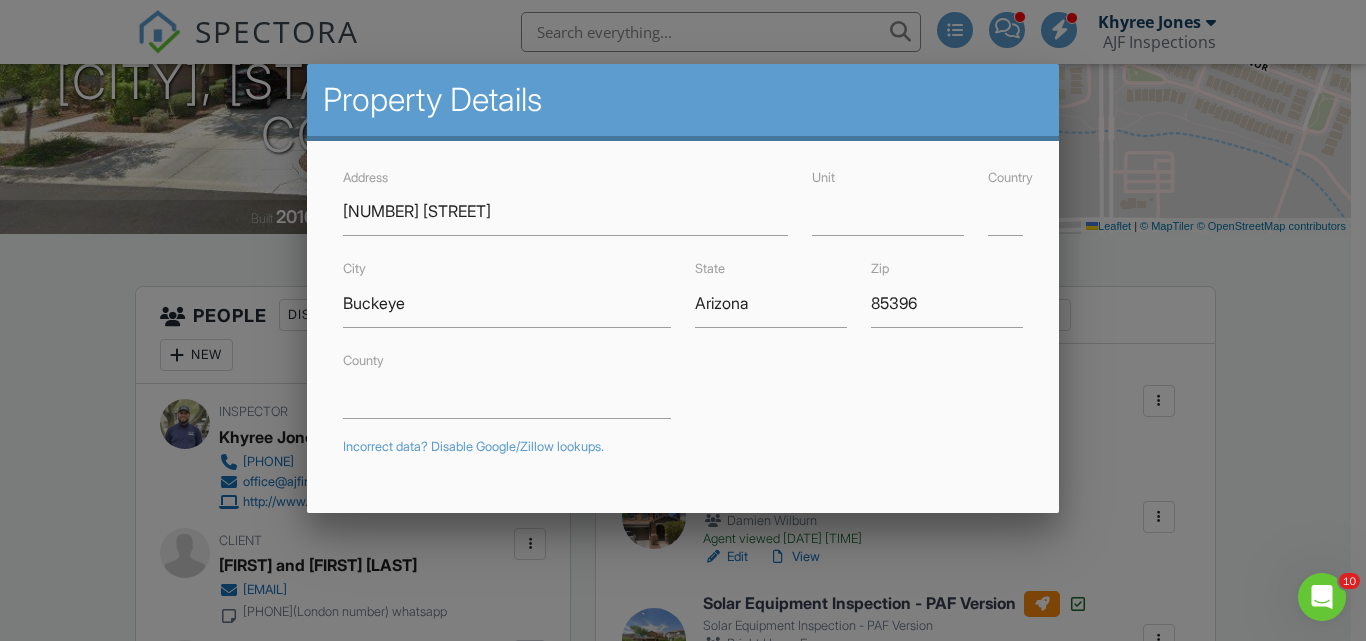 click at bounding box center [683, 300] 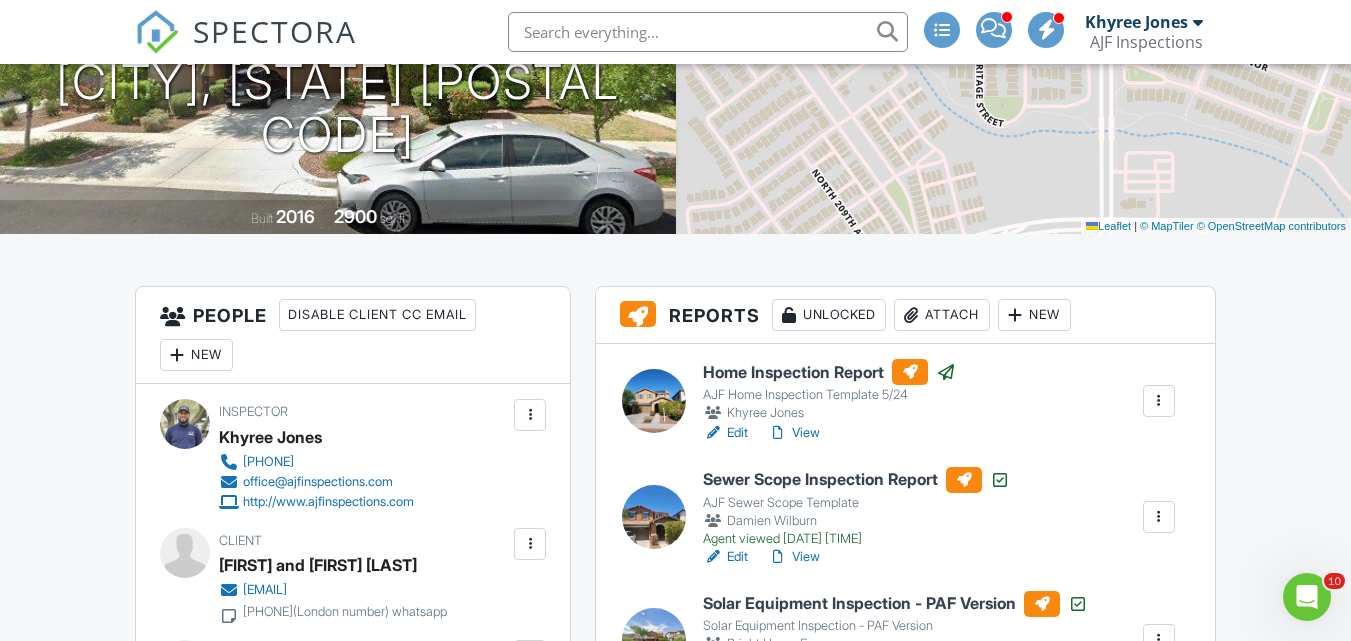 click on "View" at bounding box center [794, 433] 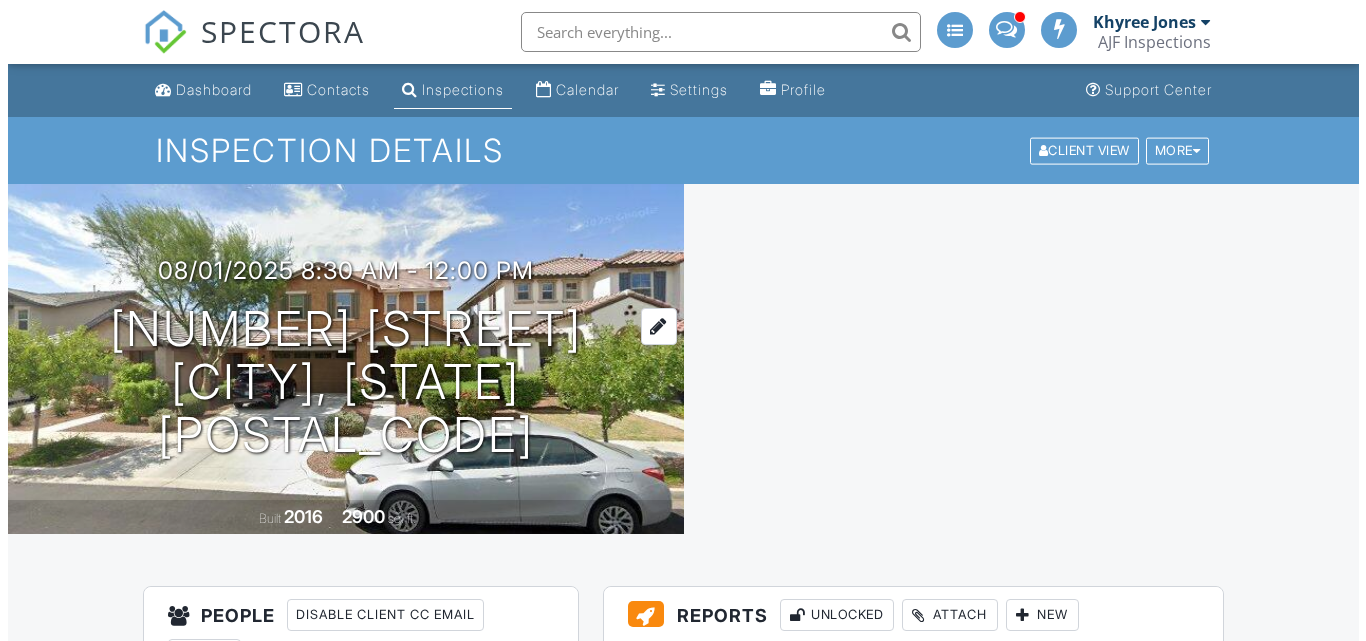 scroll, scrollTop: 0, scrollLeft: 0, axis: both 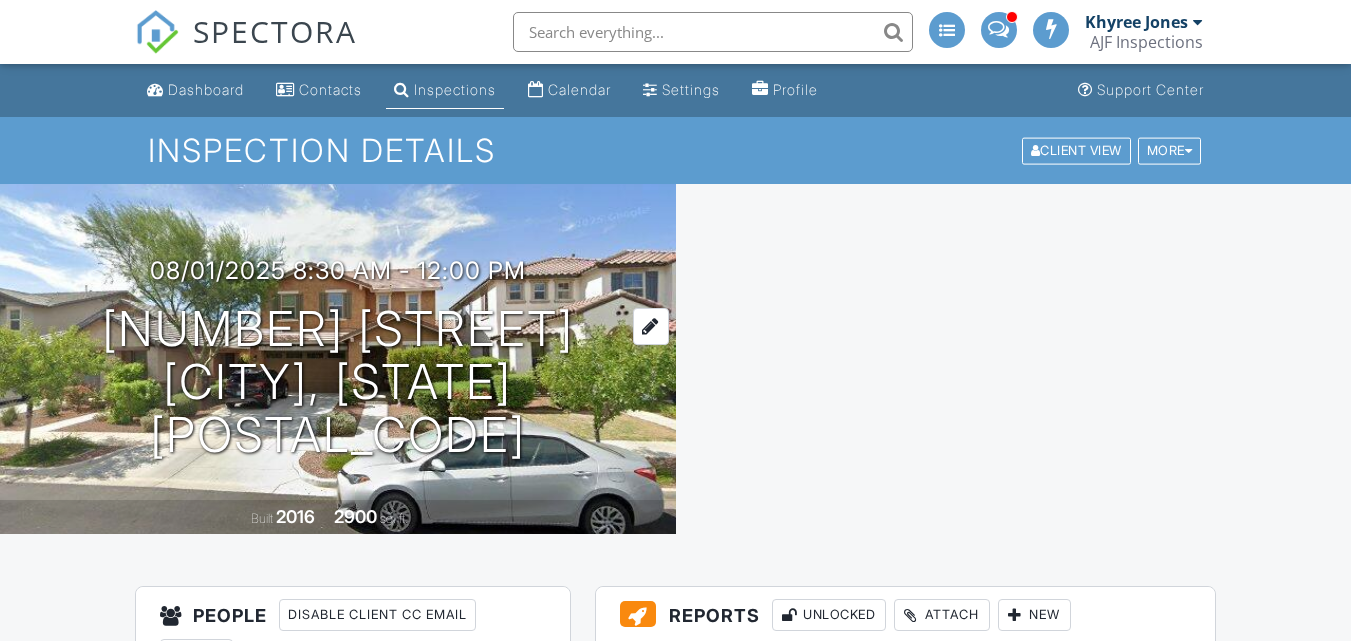 click on "2120 N Heritage St
Buckeye, Arizona 85396" at bounding box center [338, 382] 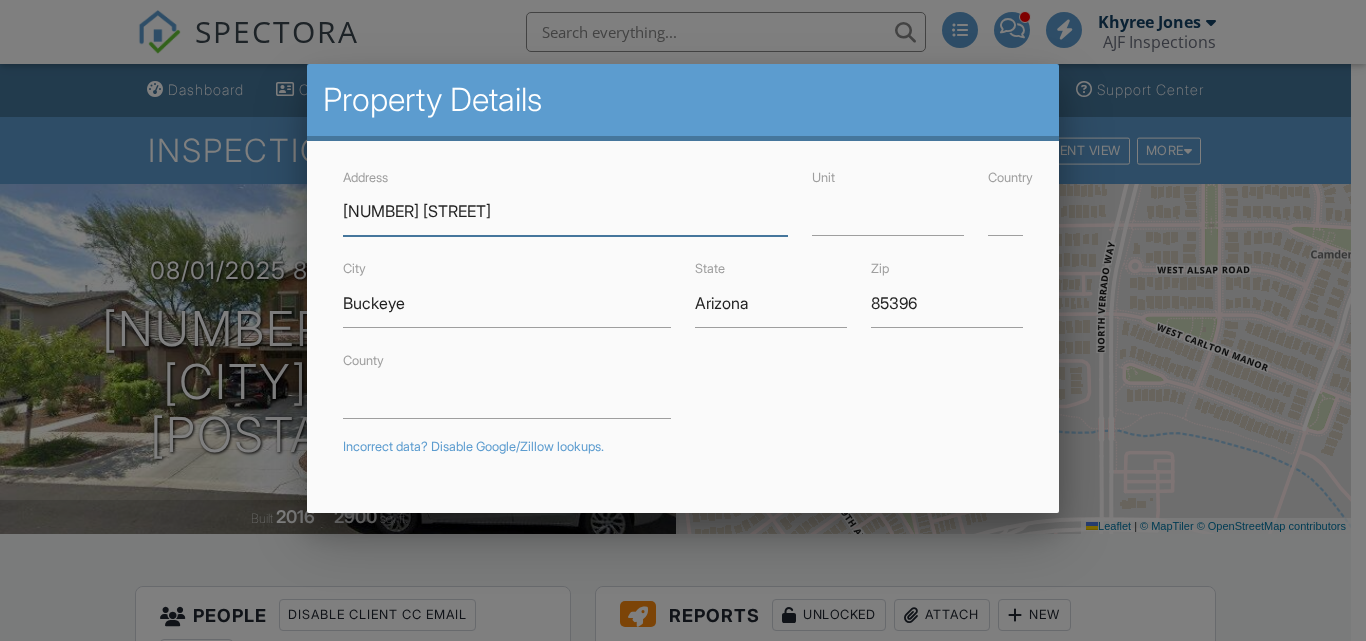 scroll, scrollTop: 0, scrollLeft: 0, axis: both 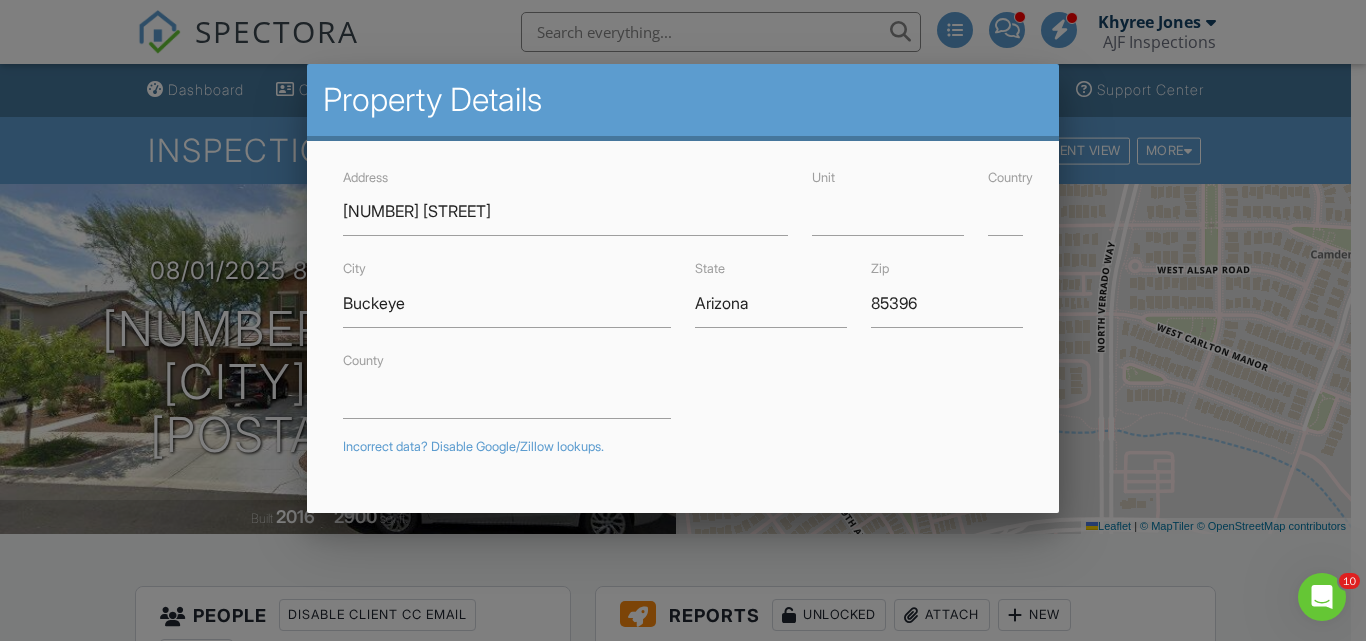 drag, startPoint x: 804, startPoint y: 561, endPoint x: 931, endPoint y: 590, distance: 130.26895 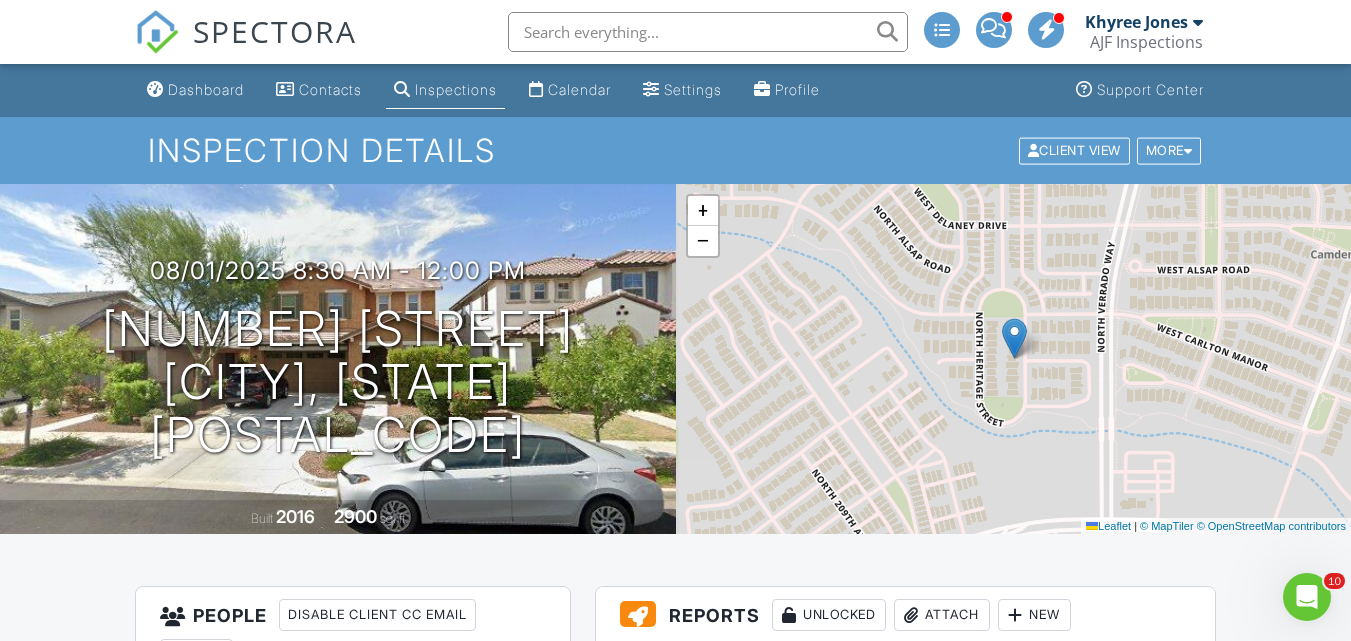 click on "Attach" at bounding box center (942, 615) 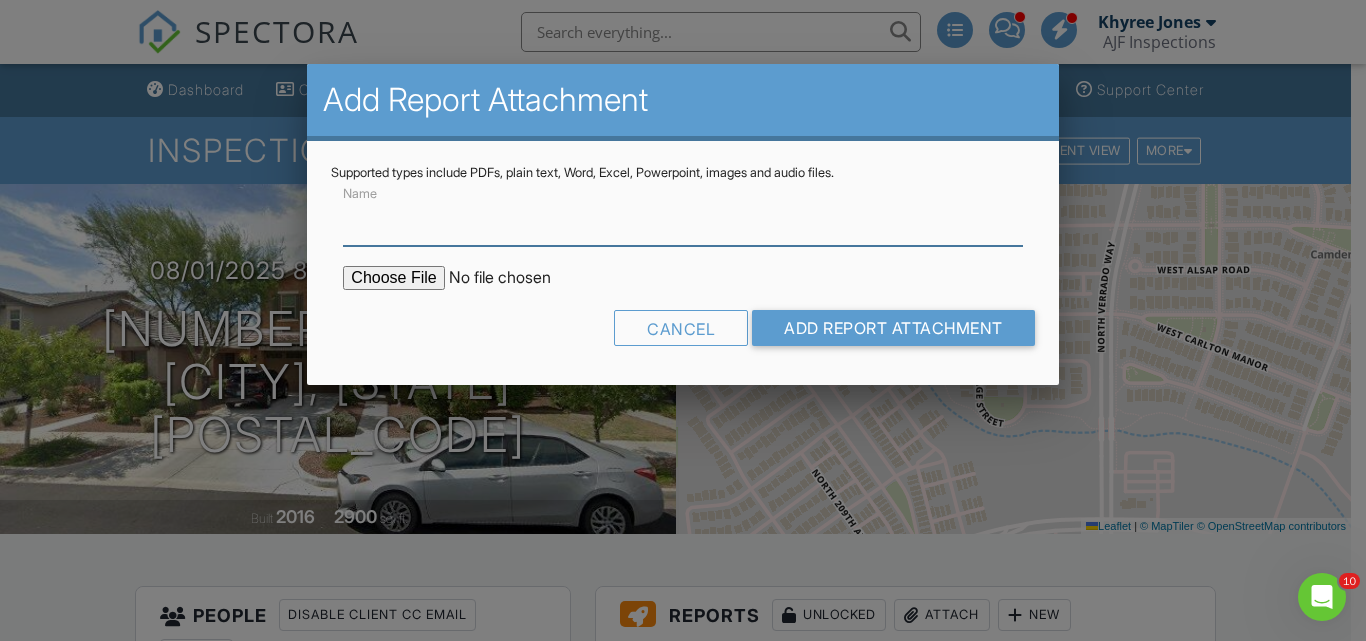 click on "Name" at bounding box center [682, 221] 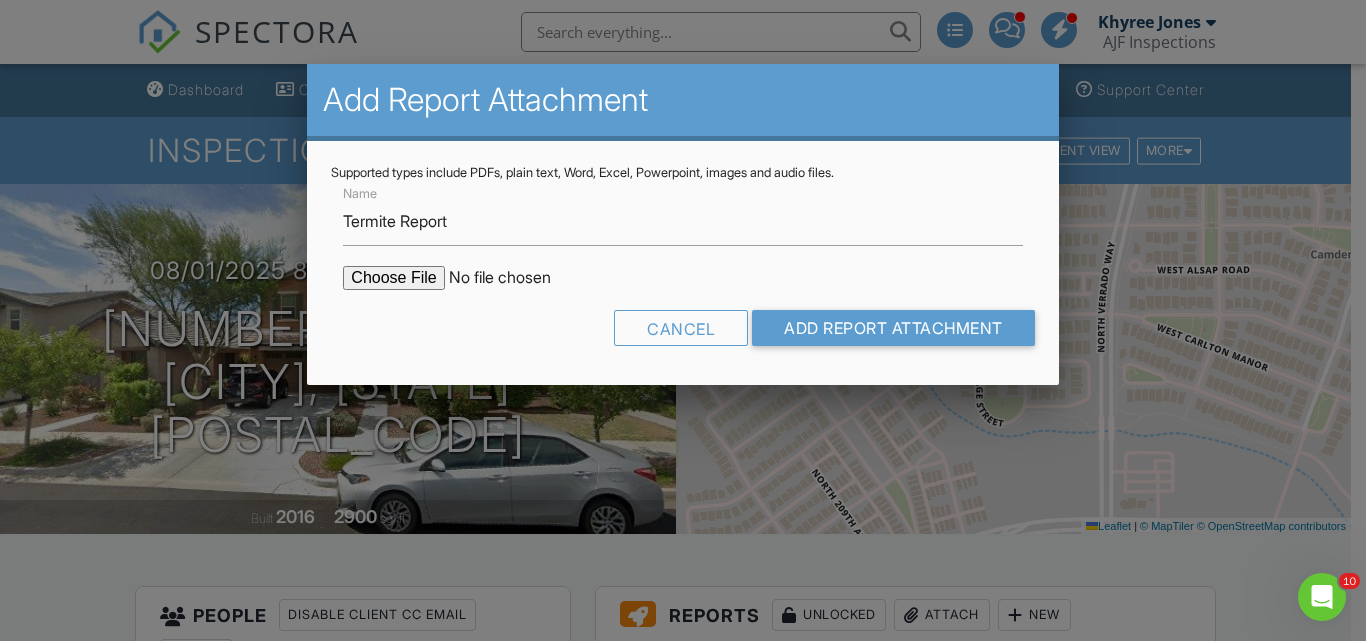 click at bounding box center [513, 278] 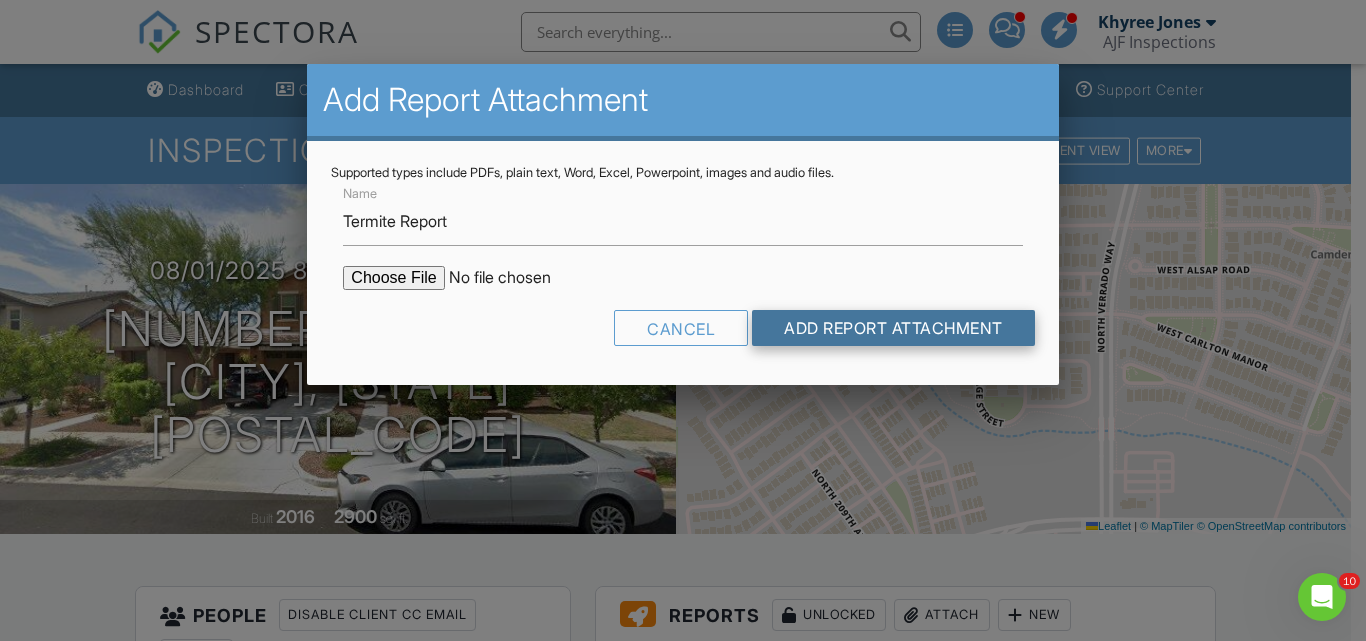 click on "Add Report Attachment" at bounding box center (893, 328) 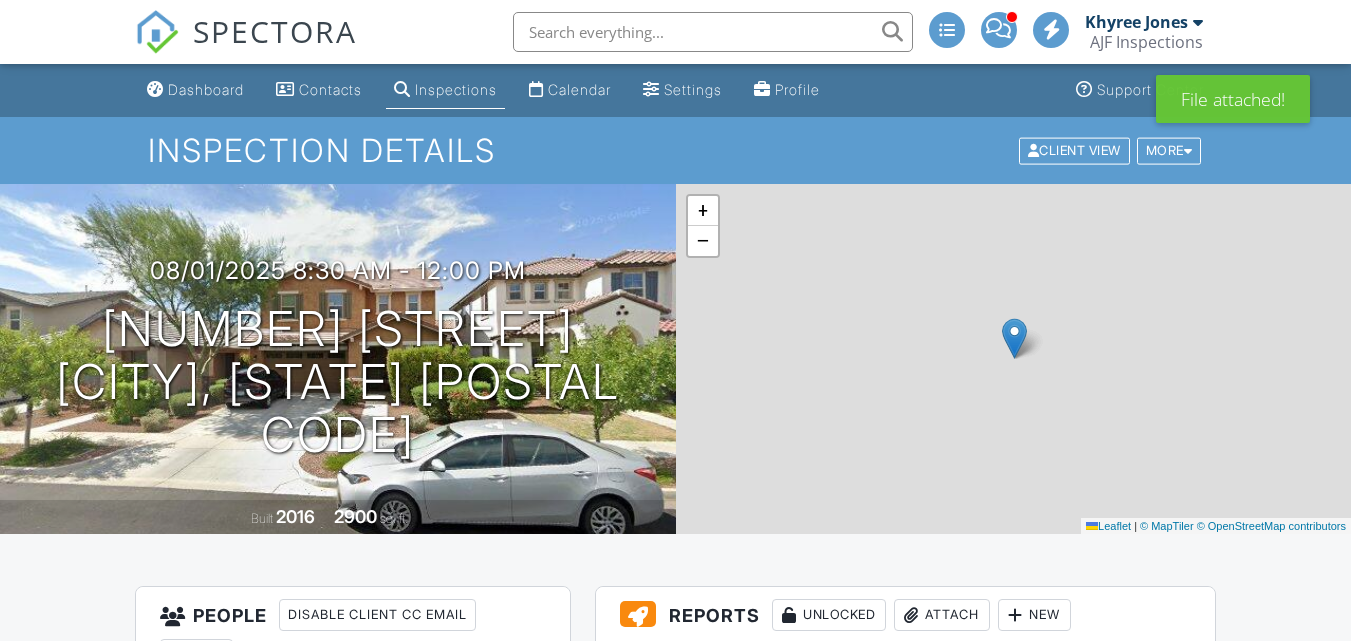 scroll, scrollTop: 0, scrollLeft: 0, axis: both 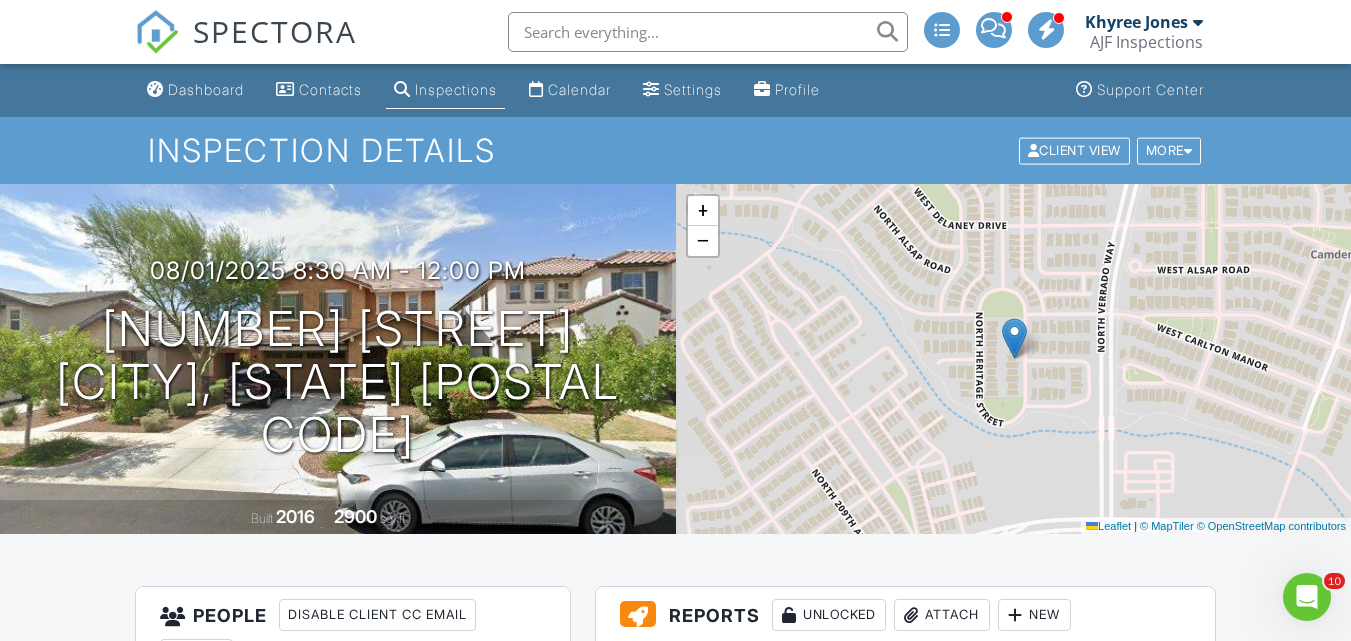 click on "SPECTORA" at bounding box center (275, 31) 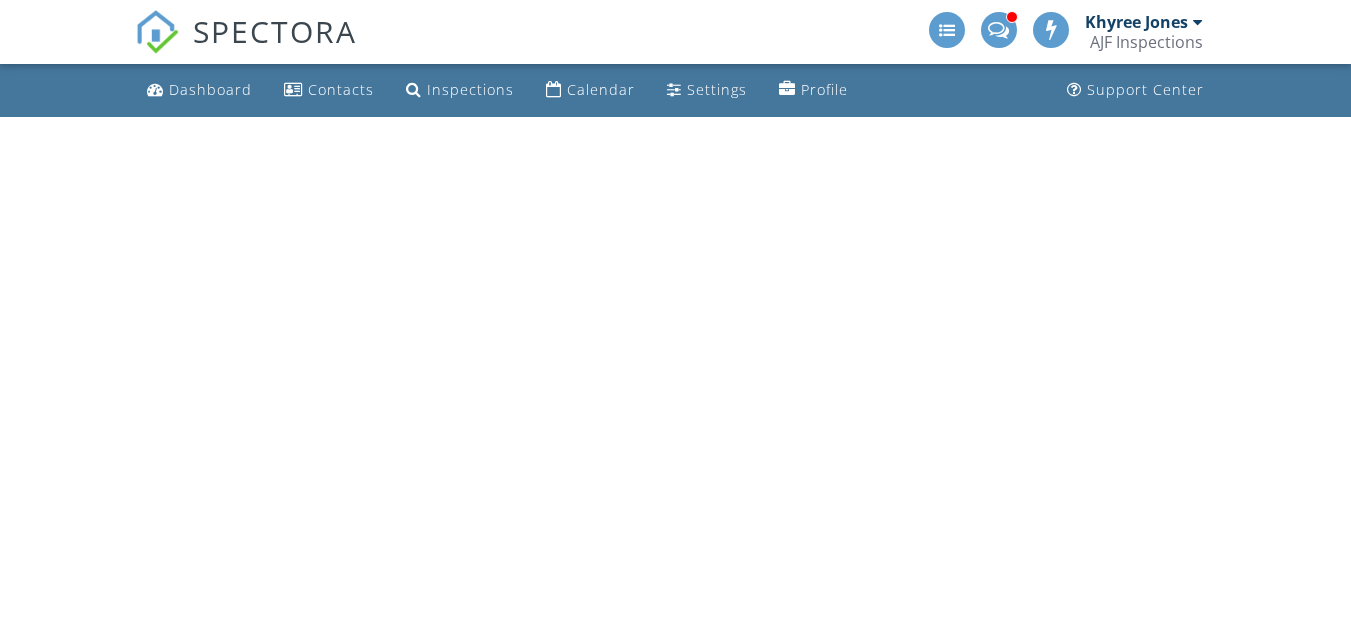 scroll, scrollTop: 0, scrollLeft: 0, axis: both 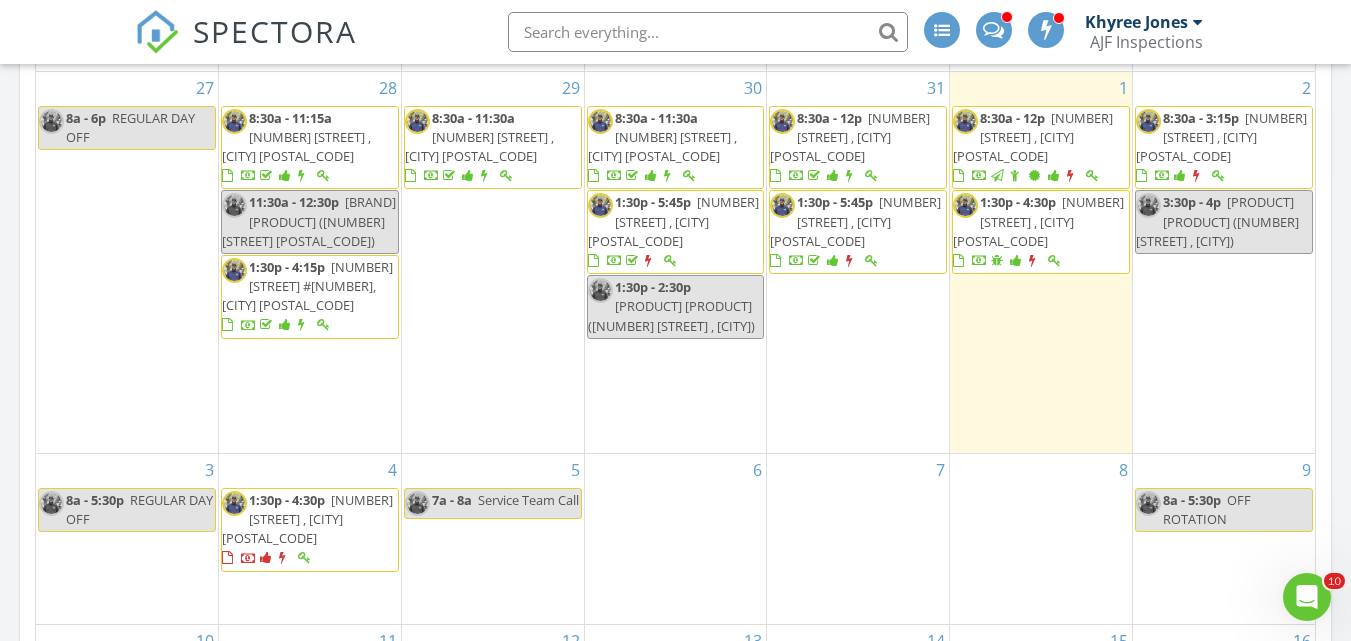 click on "Radon Pickup [CRM - 1] (16076 E Ridgestone Dr , Fountain Hills)" at bounding box center [1217, 221] 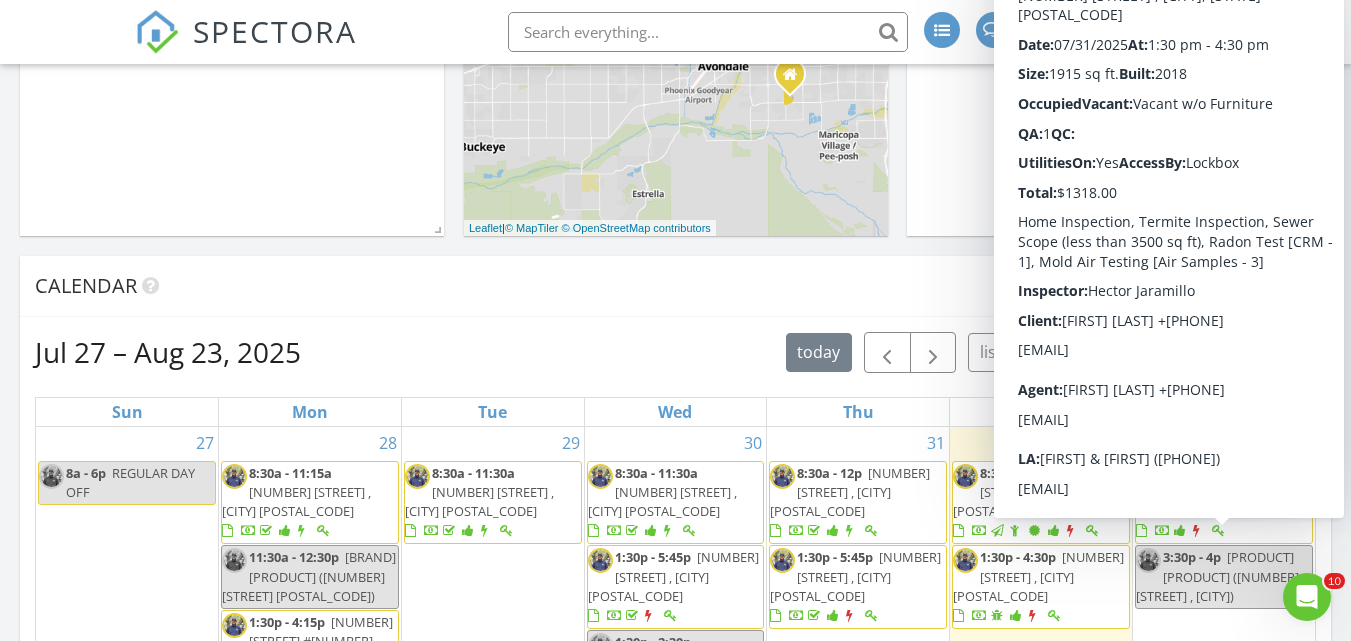 scroll, scrollTop: 500, scrollLeft: 0, axis: vertical 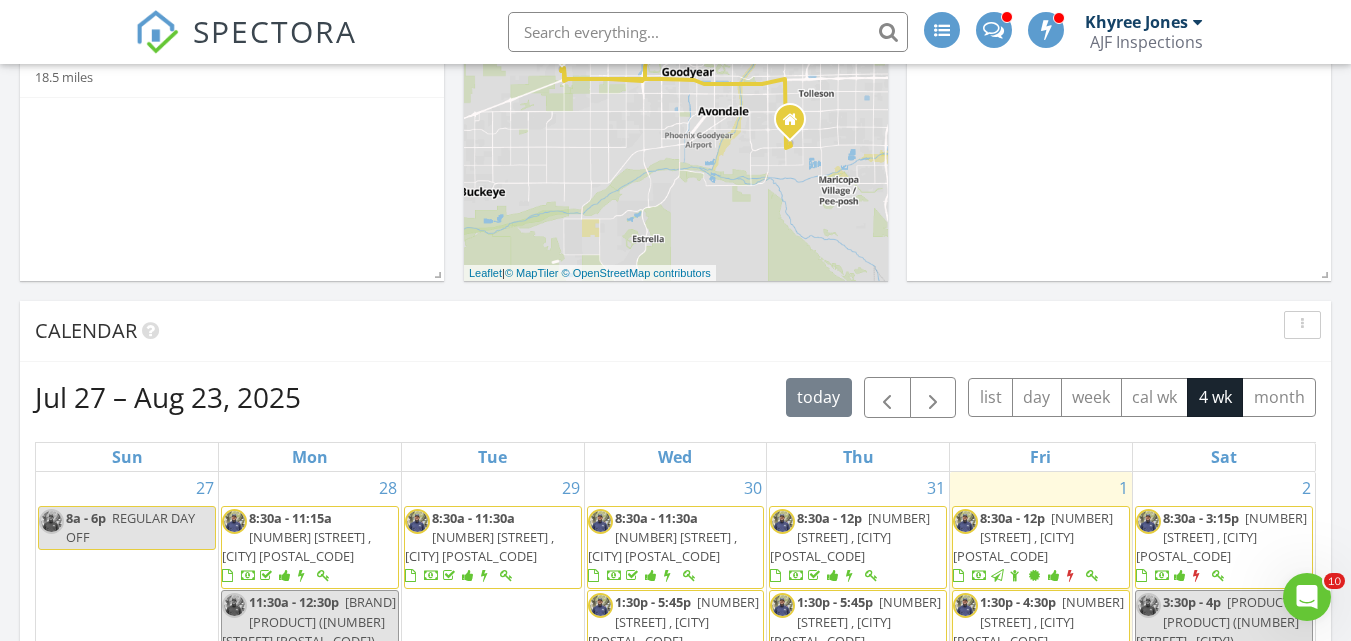 click on "12240 N 98th St , Scottsdale 85260" at bounding box center [1221, 537] 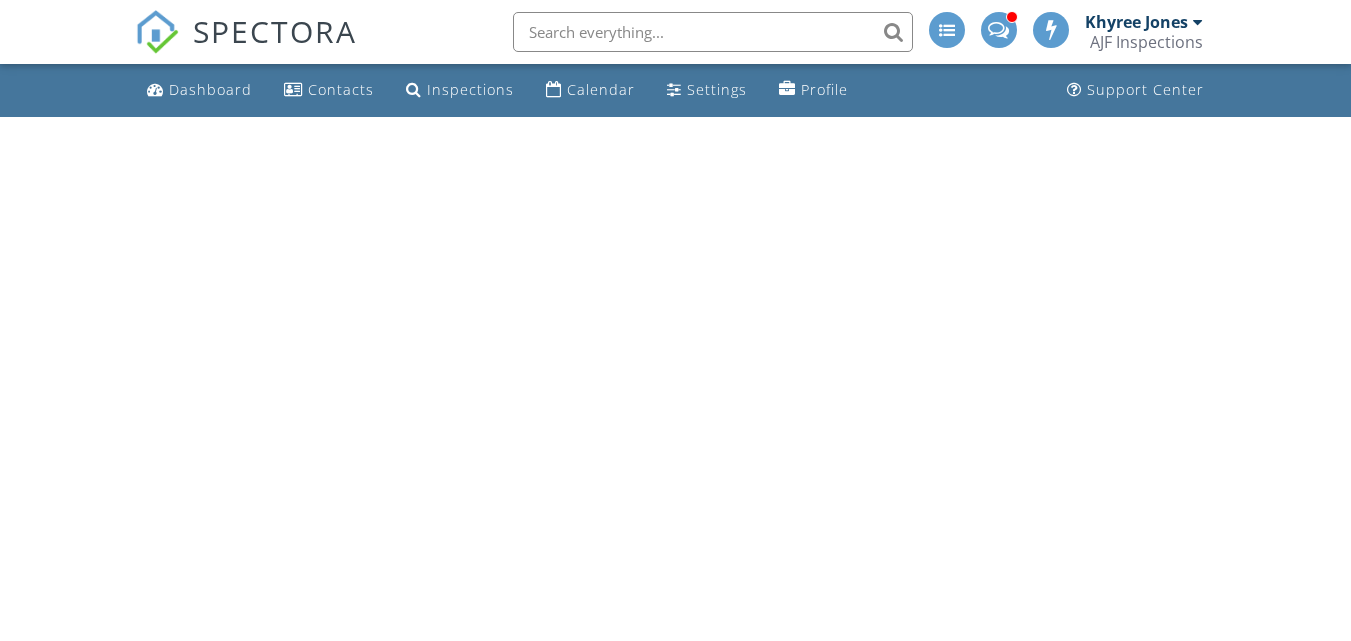 scroll, scrollTop: 0, scrollLeft: 0, axis: both 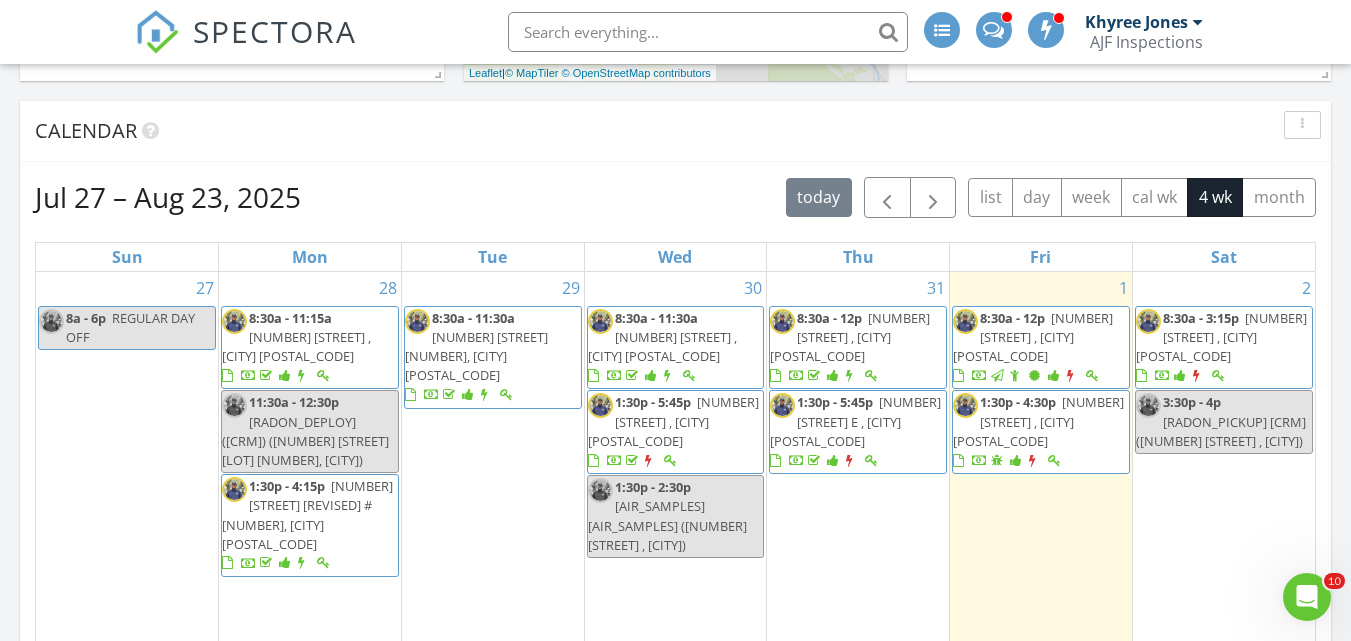 click on "[TIME] - [TIME]
[NUMBER] [STREET] E , [CITY] [POSTAL_CODE]" at bounding box center [858, 432] 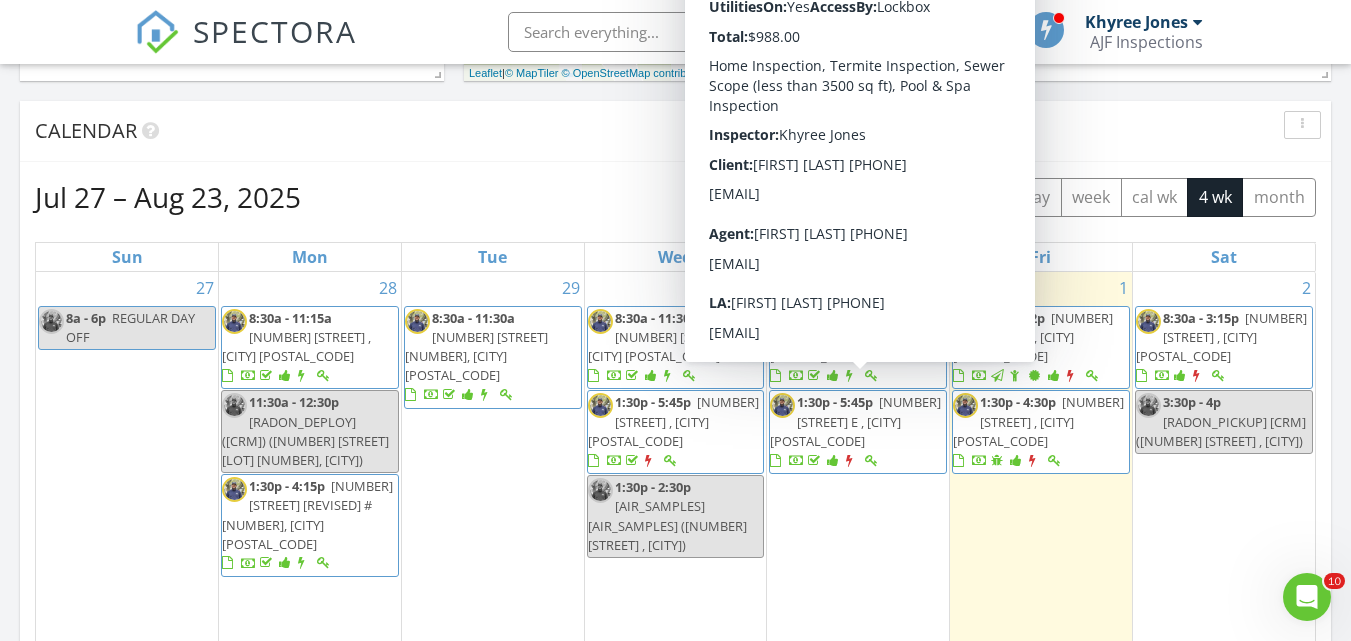 click on "[NUMBER] [STREET] E , [CITY] [POSTAL_CODE]" at bounding box center [855, 421] 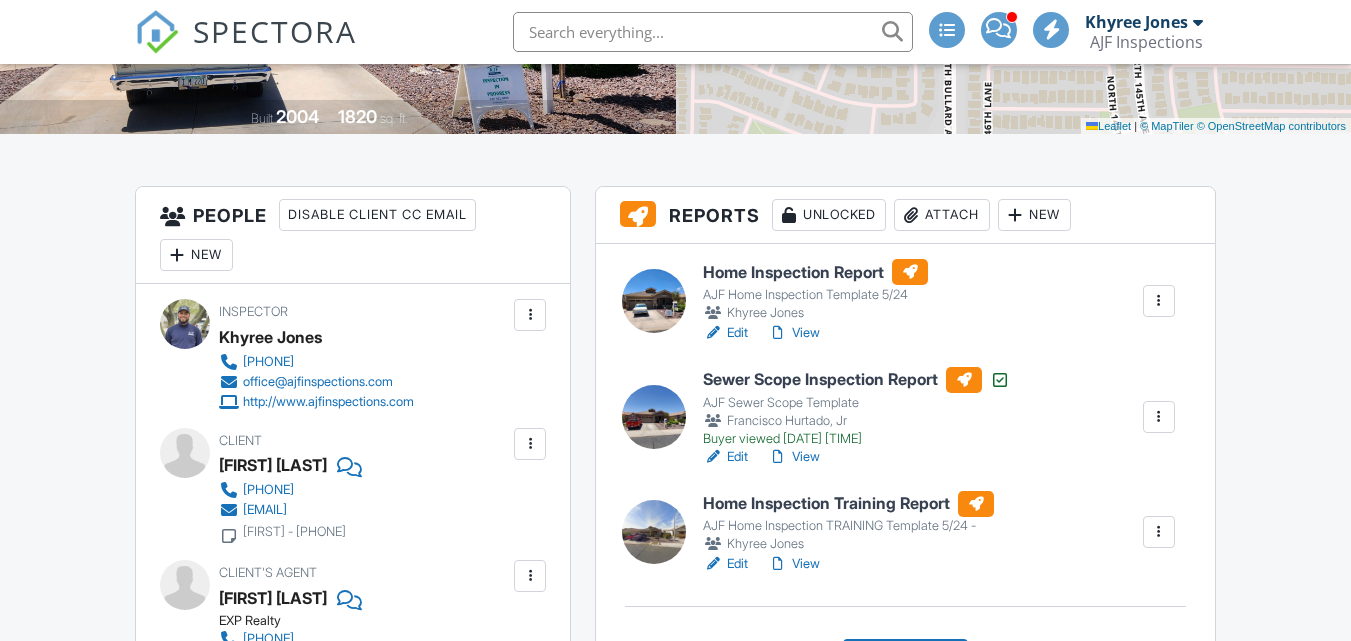 scroll, scrollTop: 400, scrollLeft: 0, axis: vertical 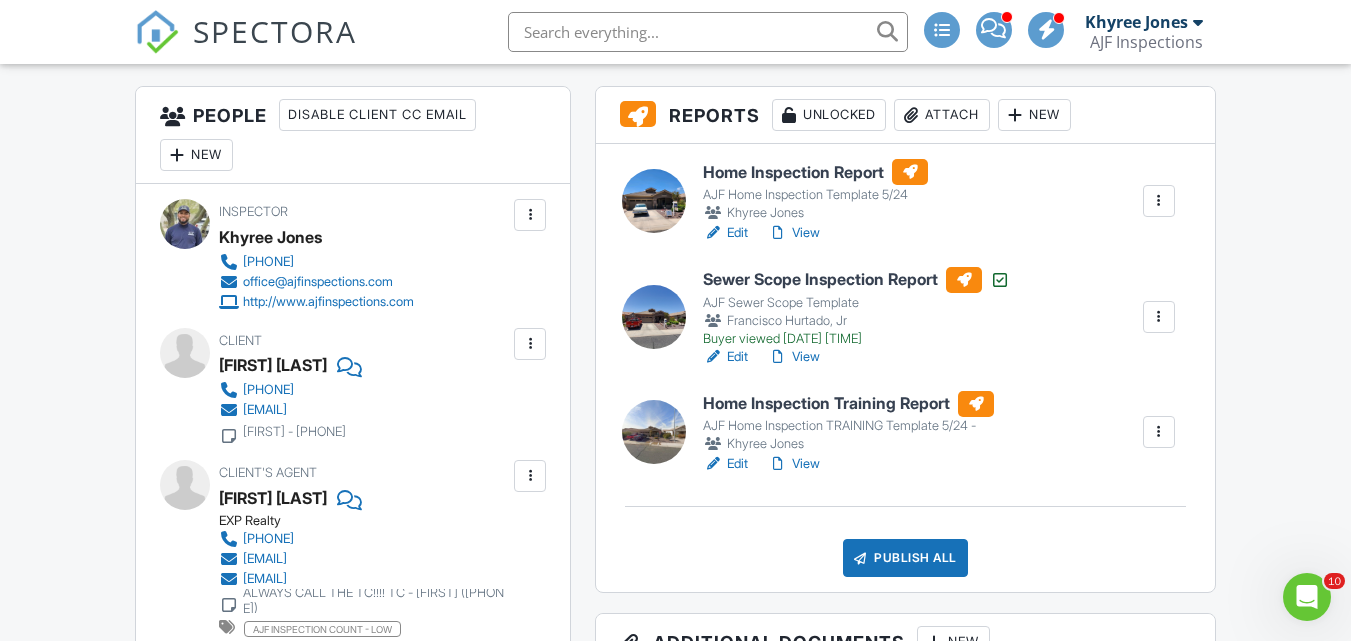 click on "View" at bounding box center [794, 233] 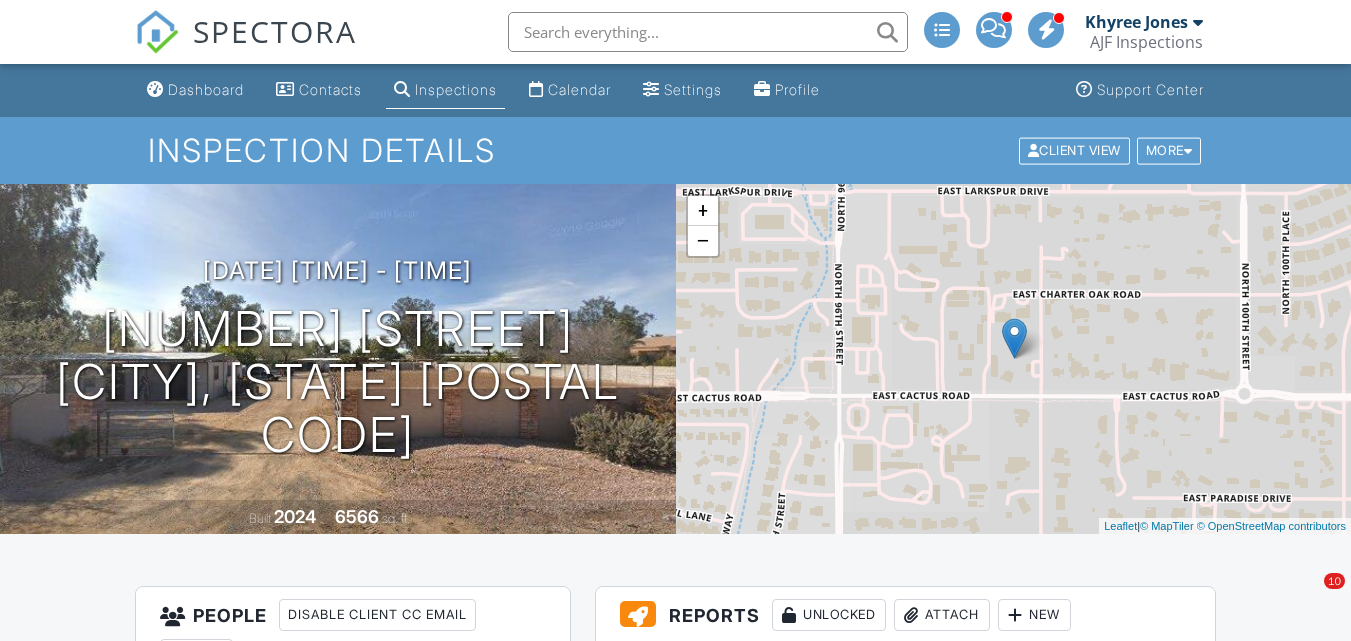 scroll, scrollTop: 0, scrollLeft: 0, axis: both 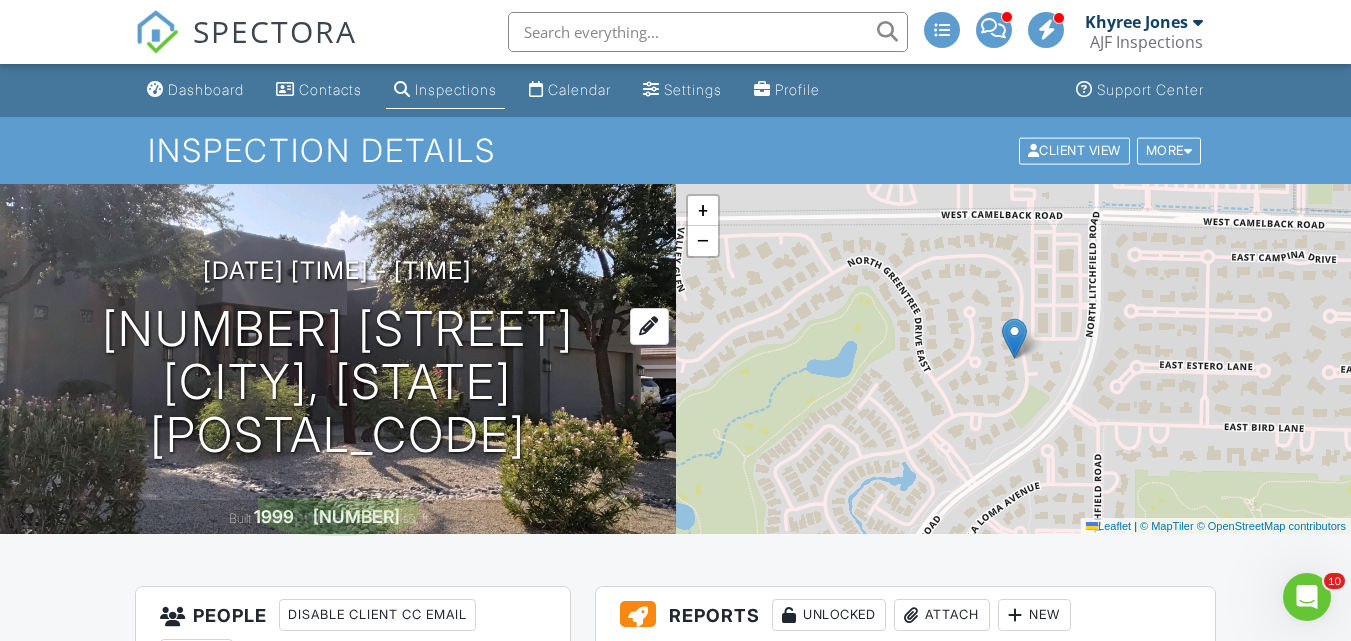 click on "4808 N Litchfield Knoll E
Litchfield Park, Arizona 85340" at bounding box center [338, 382] 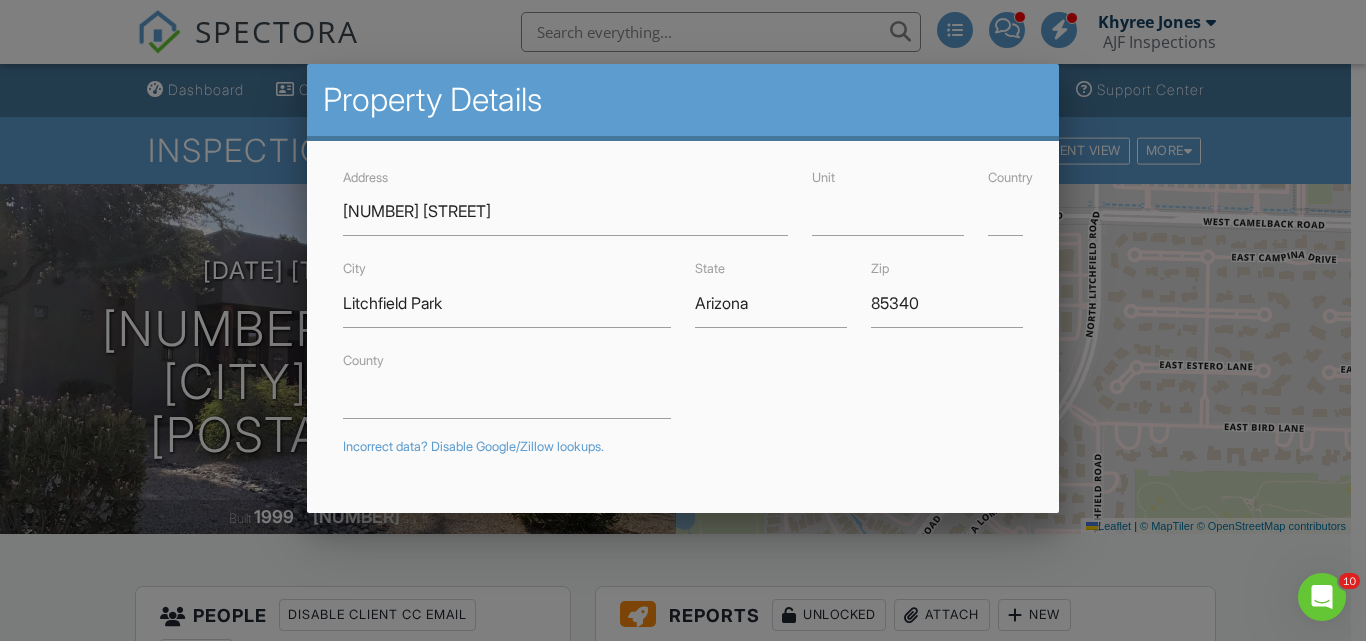 click at bounding box center (683, 300) 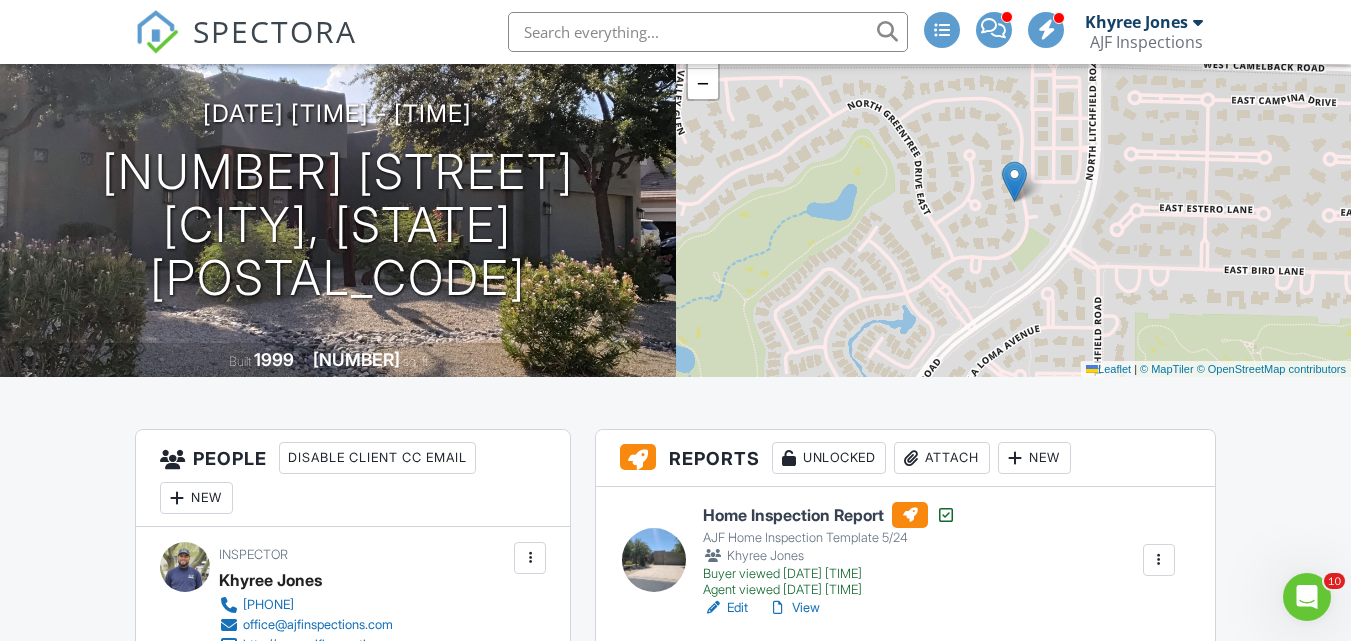scroll, scrollTop: 500, scrollLeft: 0, axis: vertical 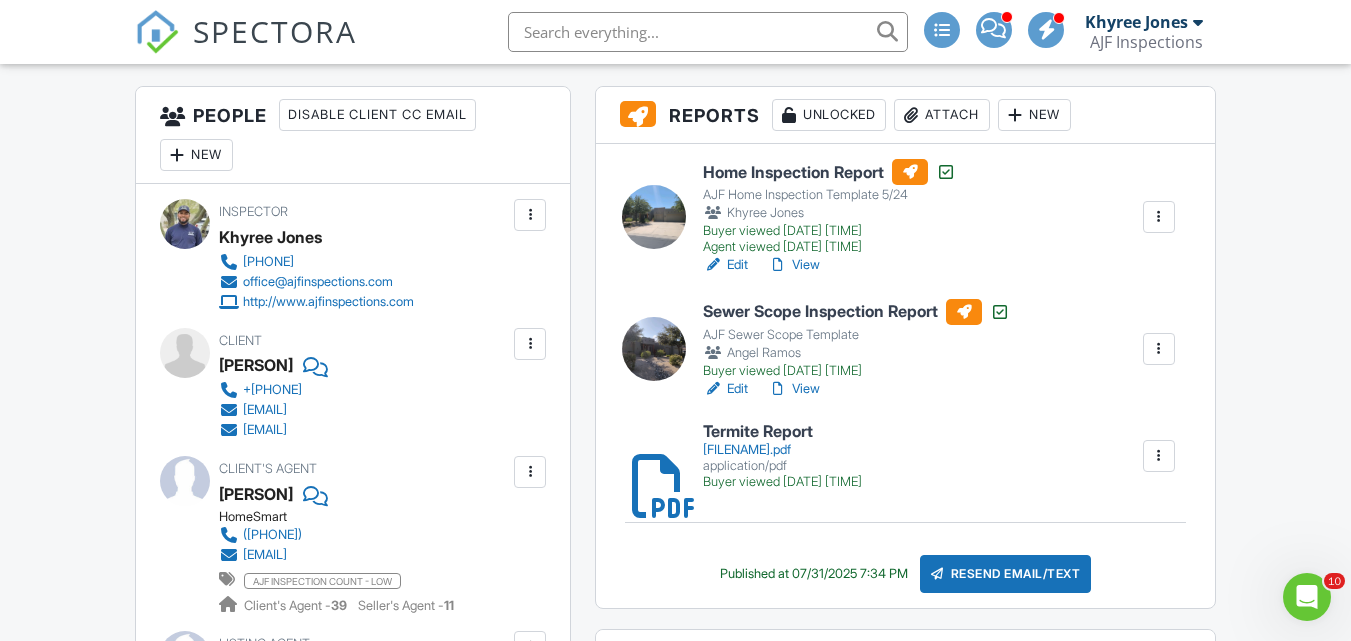 drag, startPoint x: 221, startPoint y: 365, endPoint x: 353, endPoint y: 350, distance: 132.84953 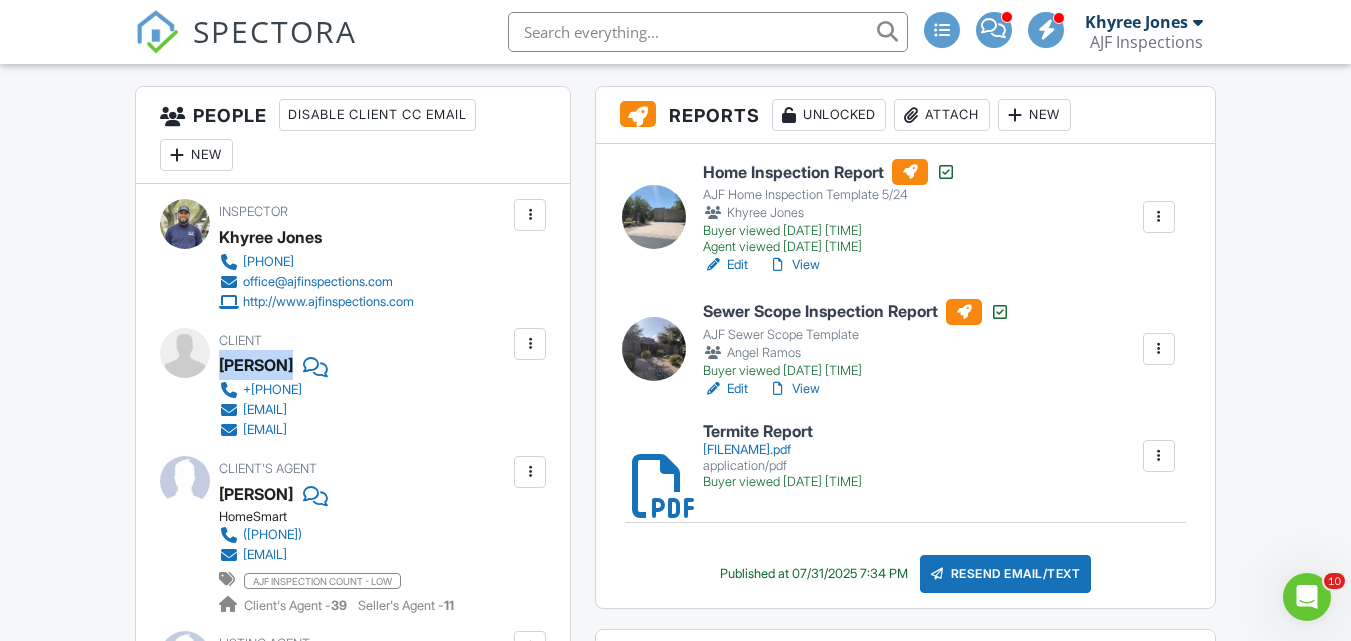 drag, startPoint x: 222, startPoint y: 362, endPoint x: 381, endPoint y: 352, distance: 159.31415 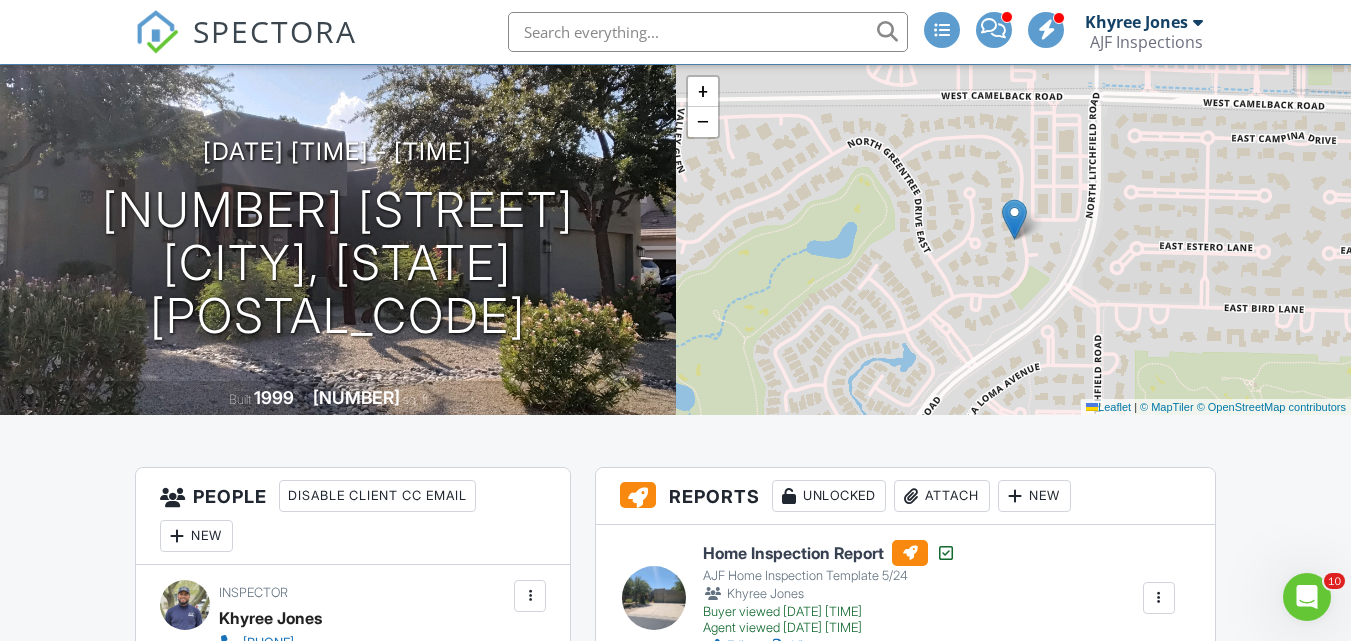 scroll, scrollTop: 300, scrollLeft: 0, axis: vertical 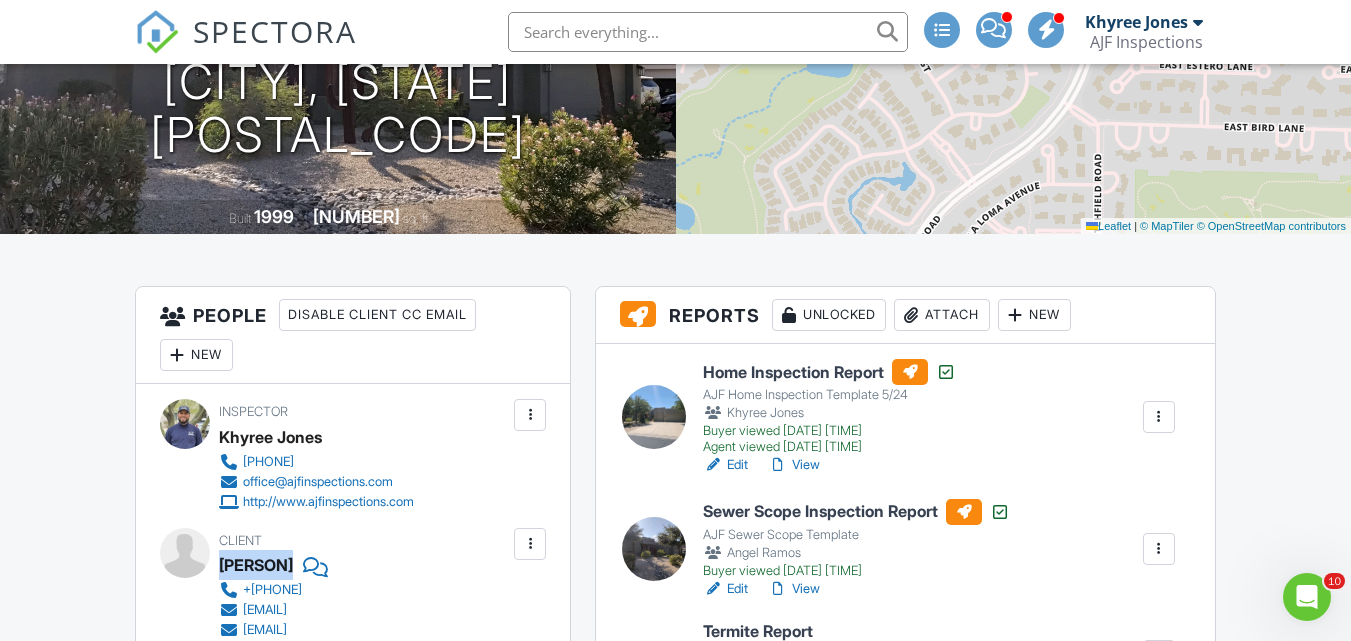 click on "View" at bounding box center (794, 465) 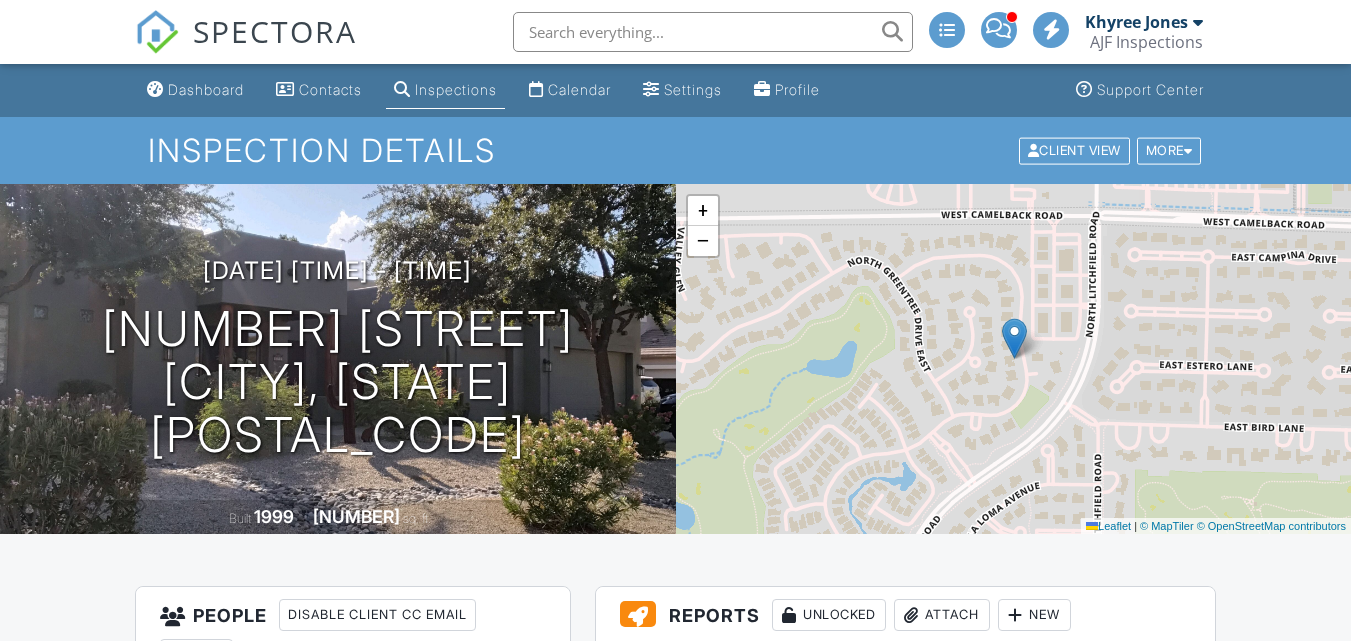 click on "+ −  Leaflet   |   © MapTiler   © OpenStreetMap contributors" at bounding box center [1014, 359] 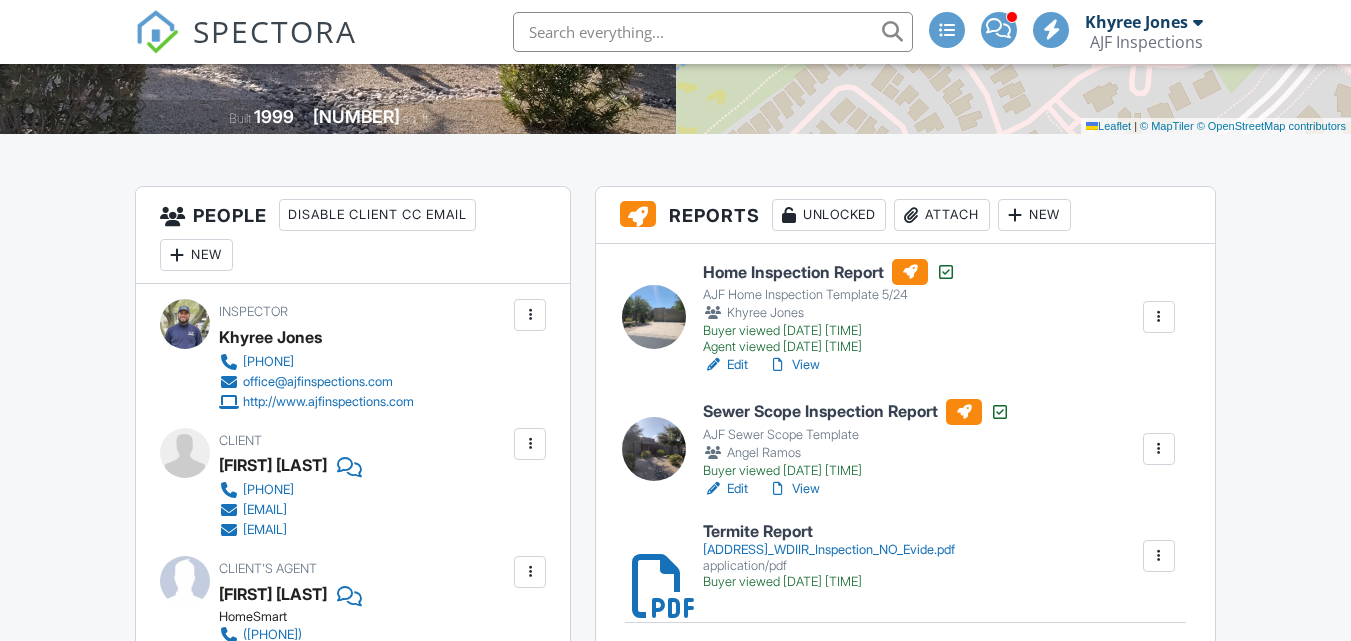 scroll, scrollTop: 400, scrollLeft: 0, axis: vertical 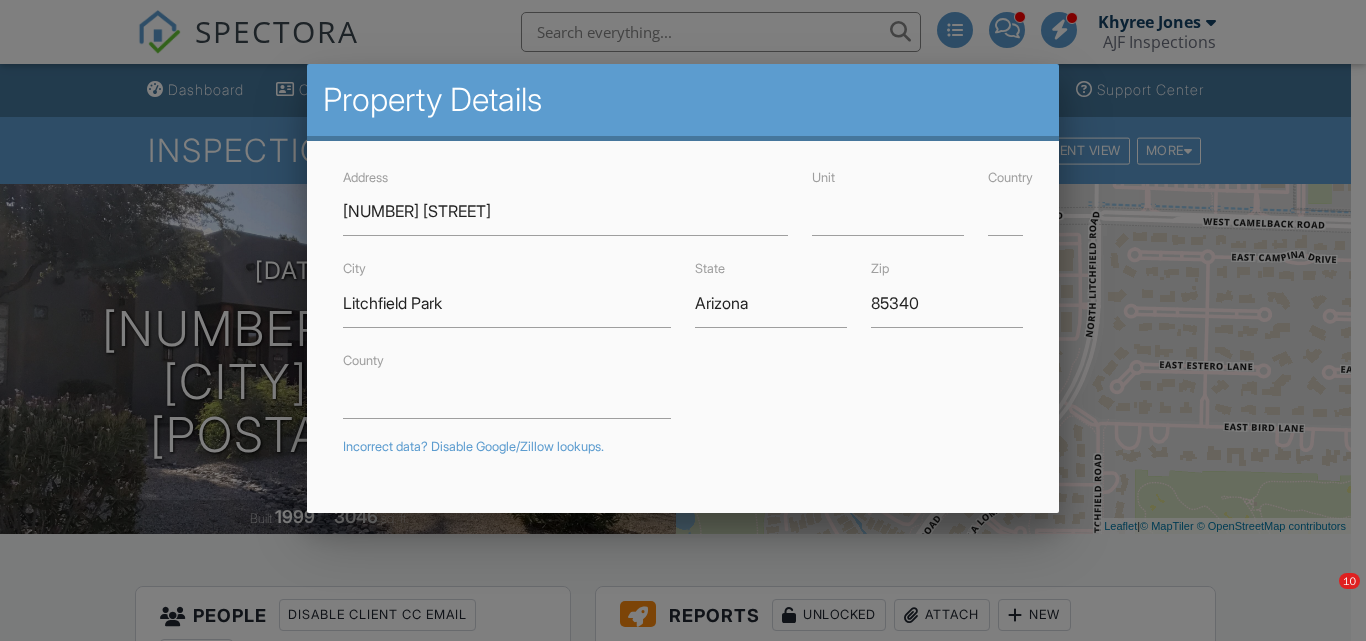 click at bounding box center [683, 300] 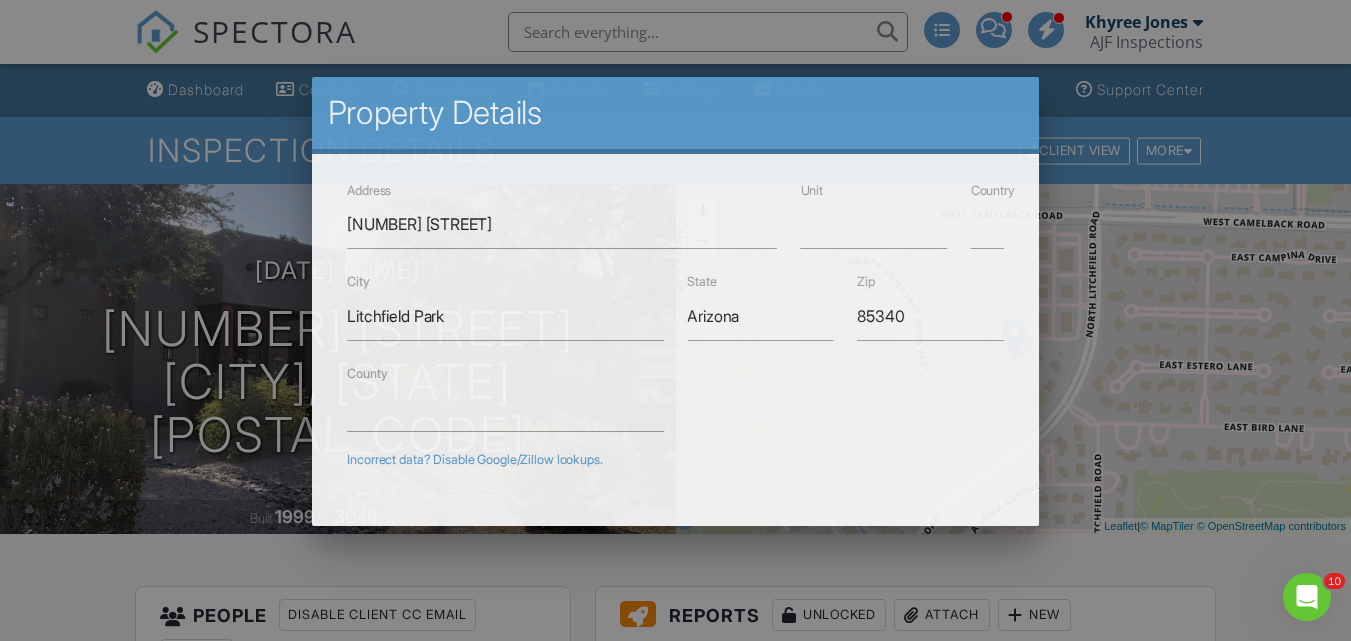 scroll, scrollTop: 0, scrollLeft: 0, axis: both 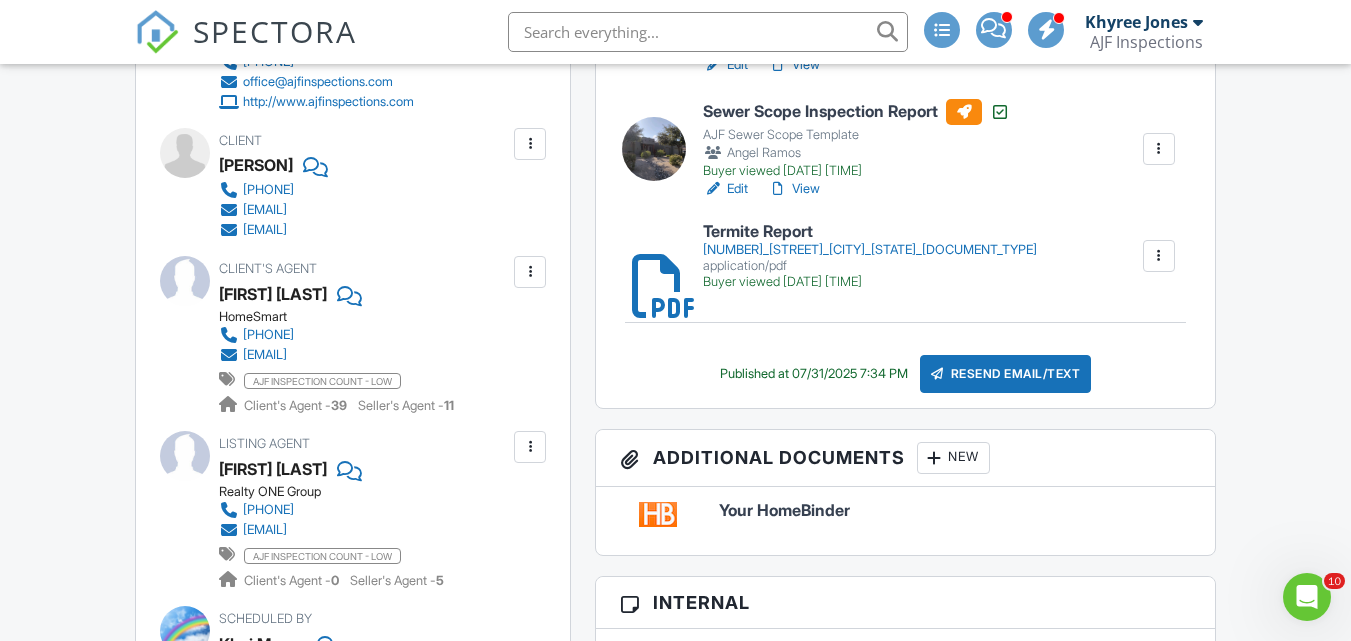 click at bounding box center (1159, 256) 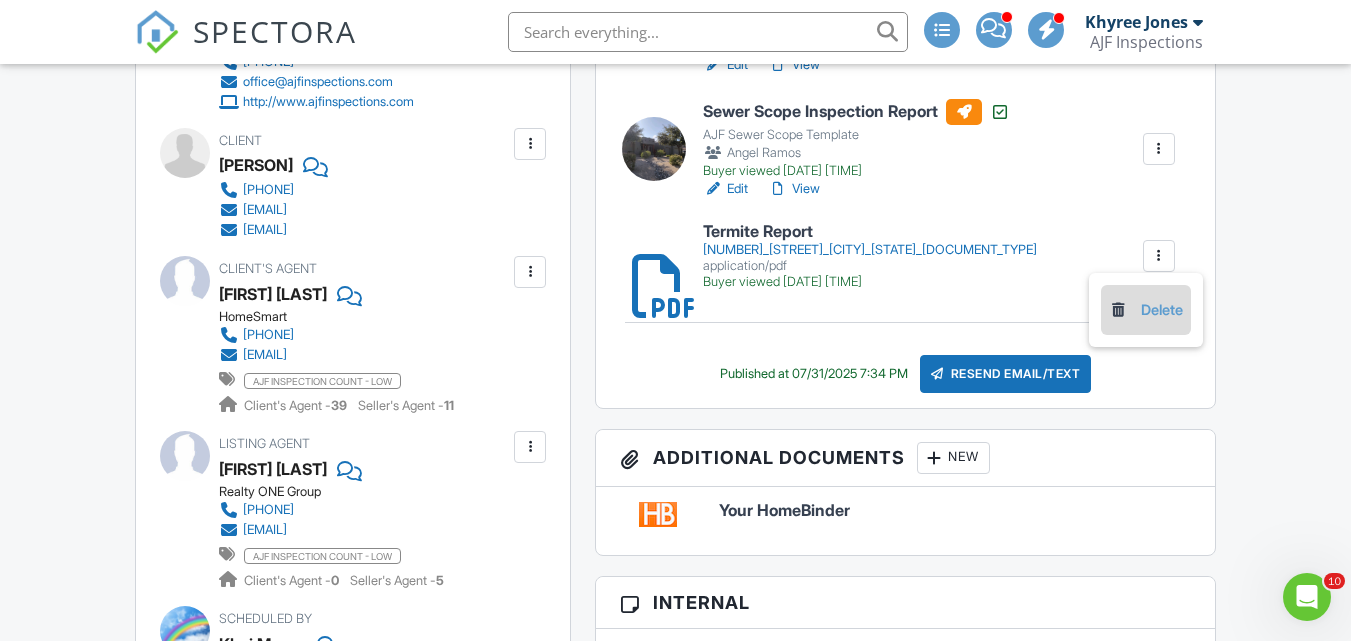 click on "Delete" at bounding box center [1146, 310] 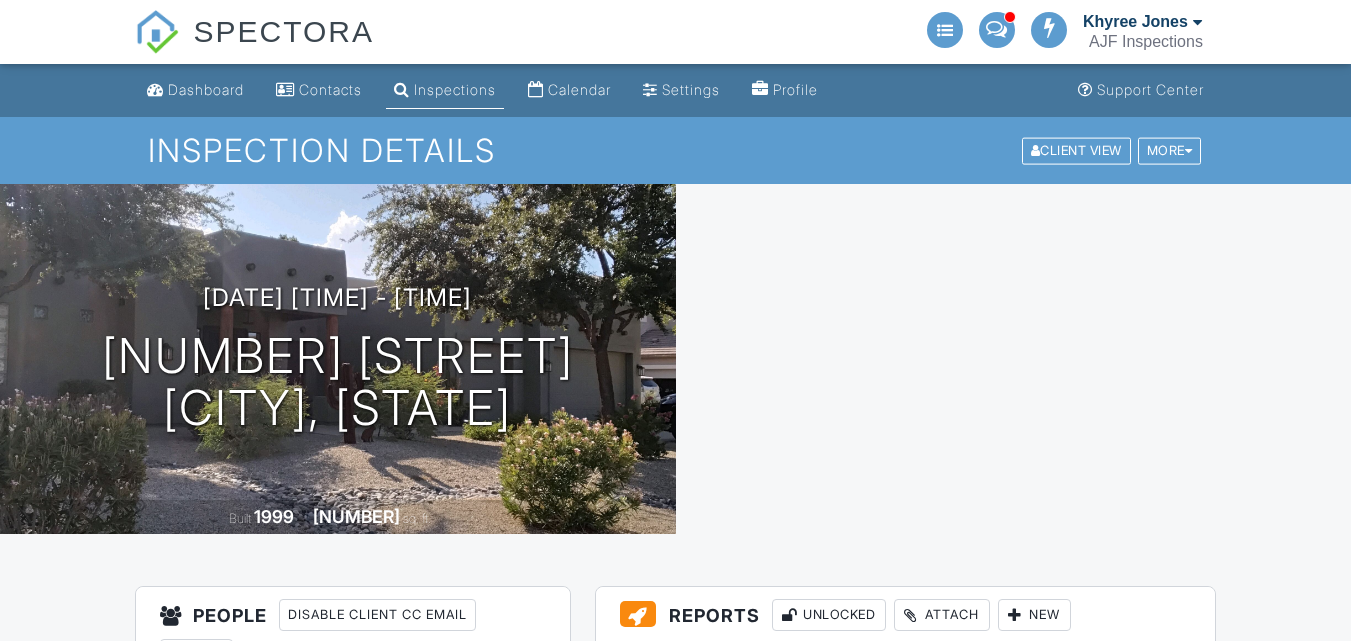 click on "Sewer Scope Inspection Report" at bounding box center (856, 812) 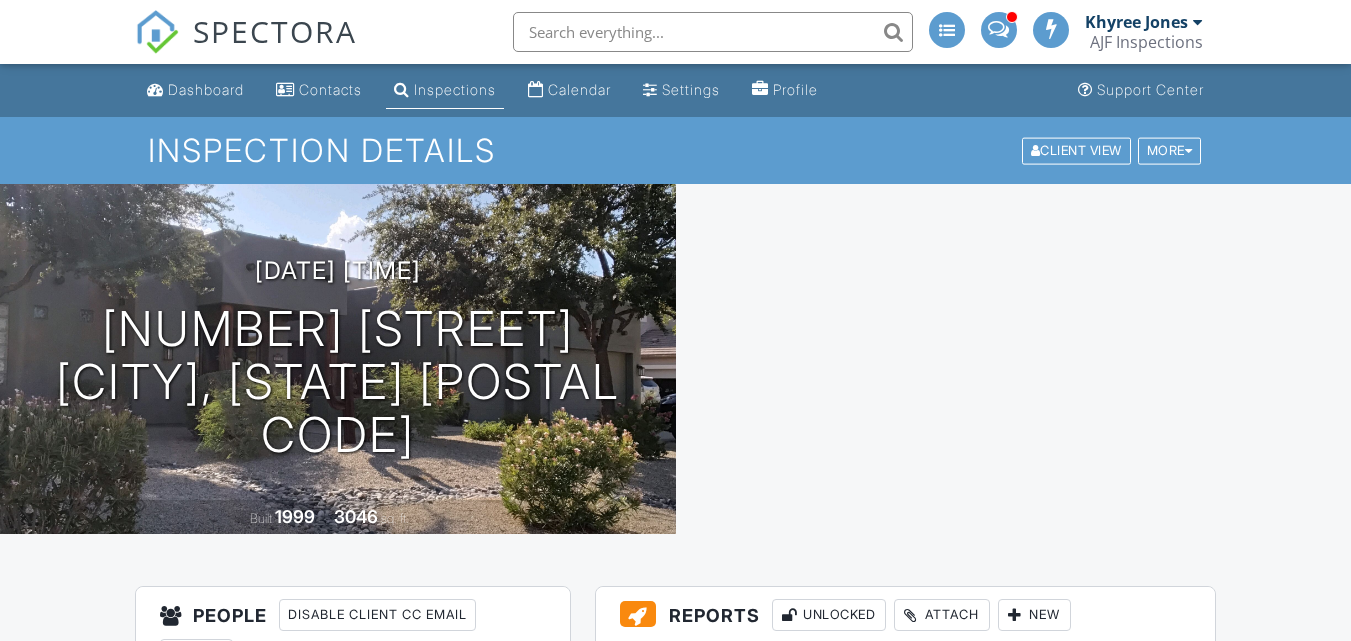 scroll, scrollTop: 296, scrollLeft: 0, axis: vertical 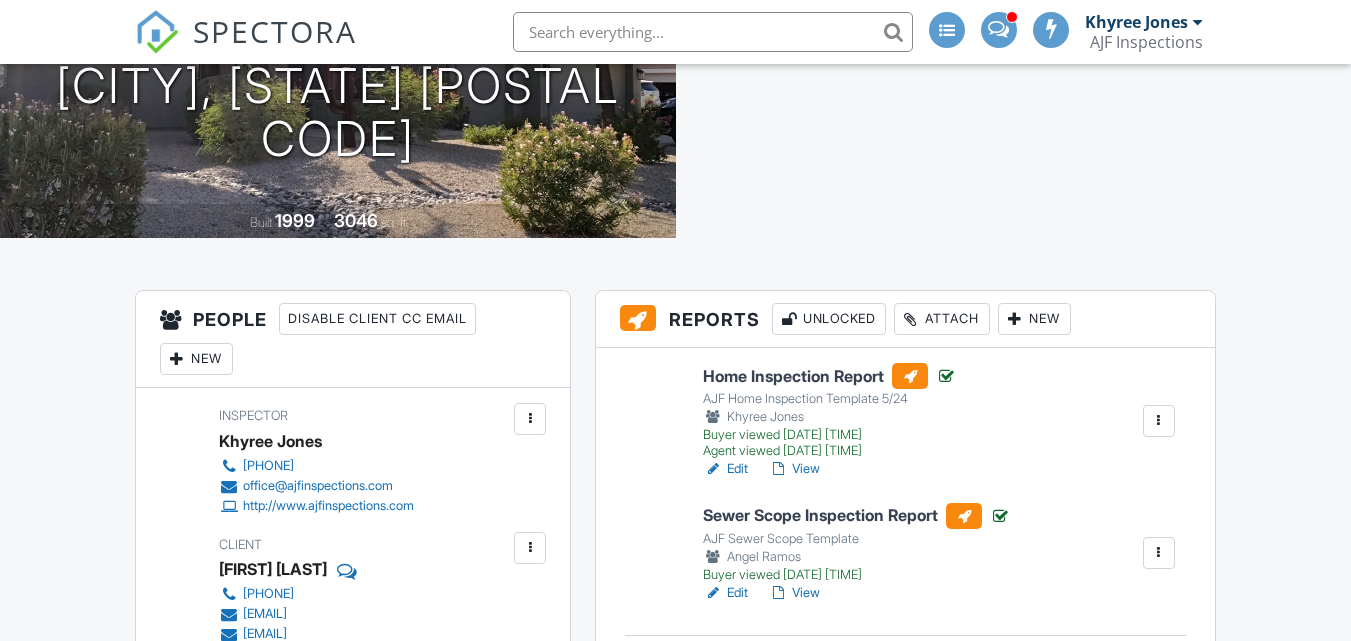 click on "View" at bounding box center (794, 469) 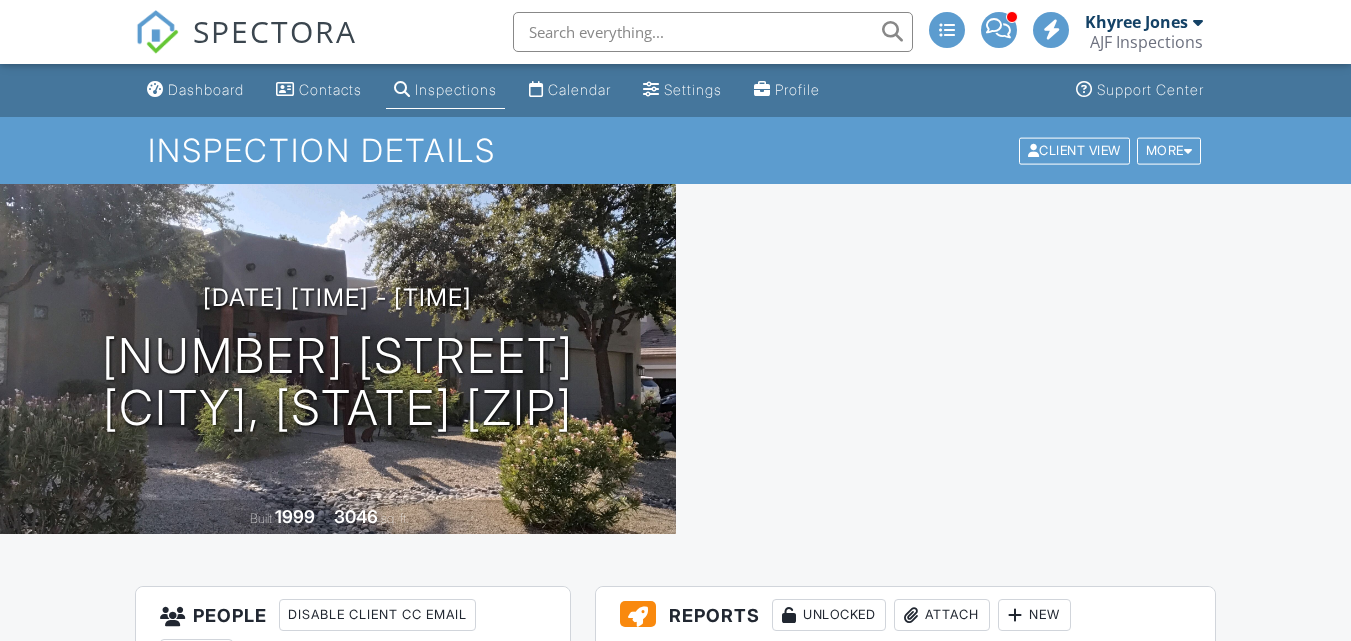 scroll, scrollTop: 155, scrollLeft: 0, axis: vertical 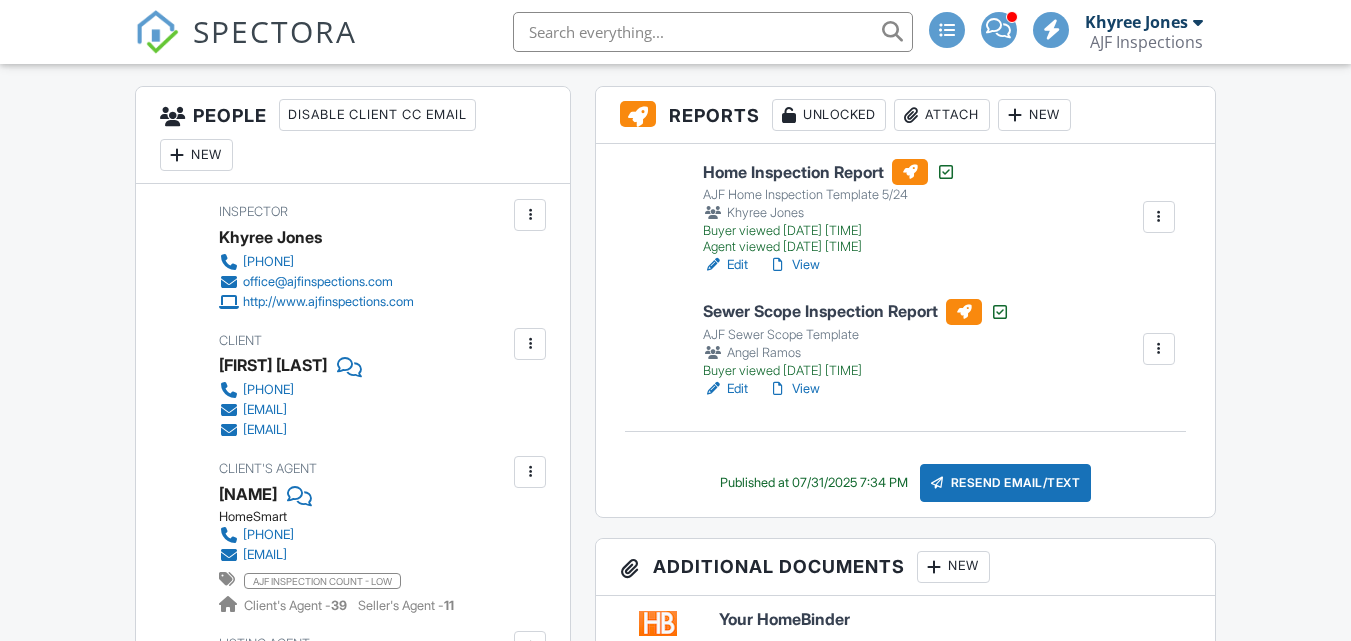 click on "Attach" at bounding box center [942, 115] 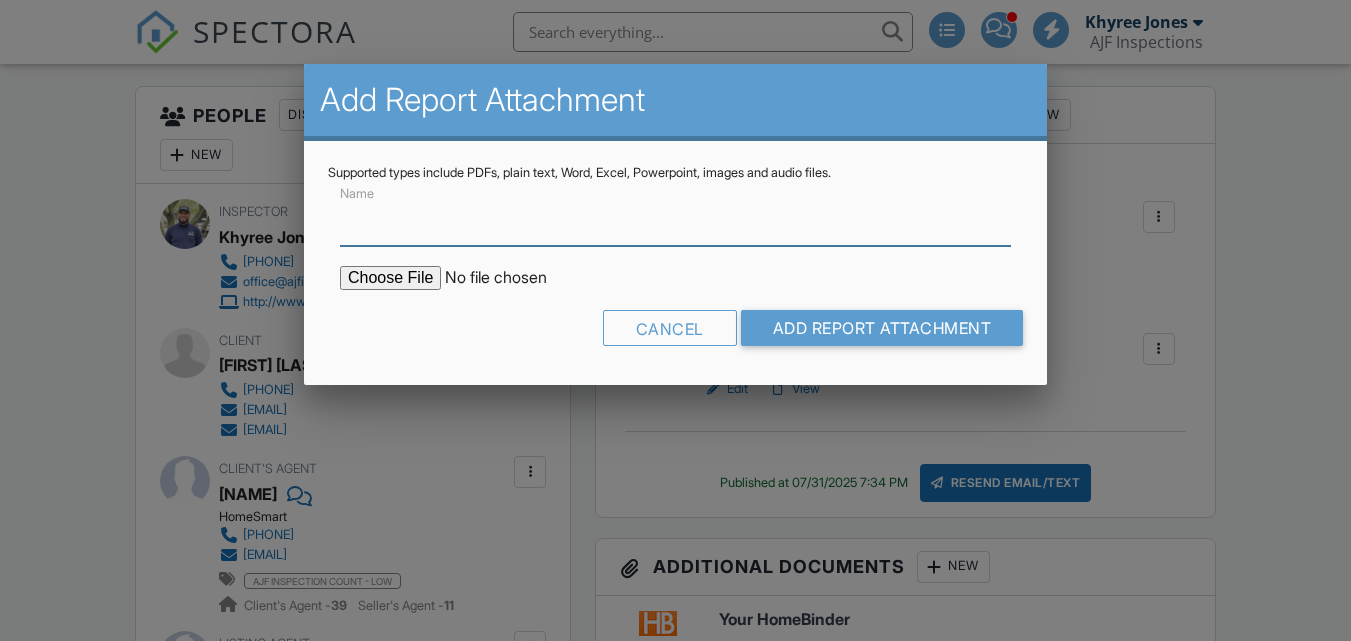 click on "Name" at bounding box center (675, 221) 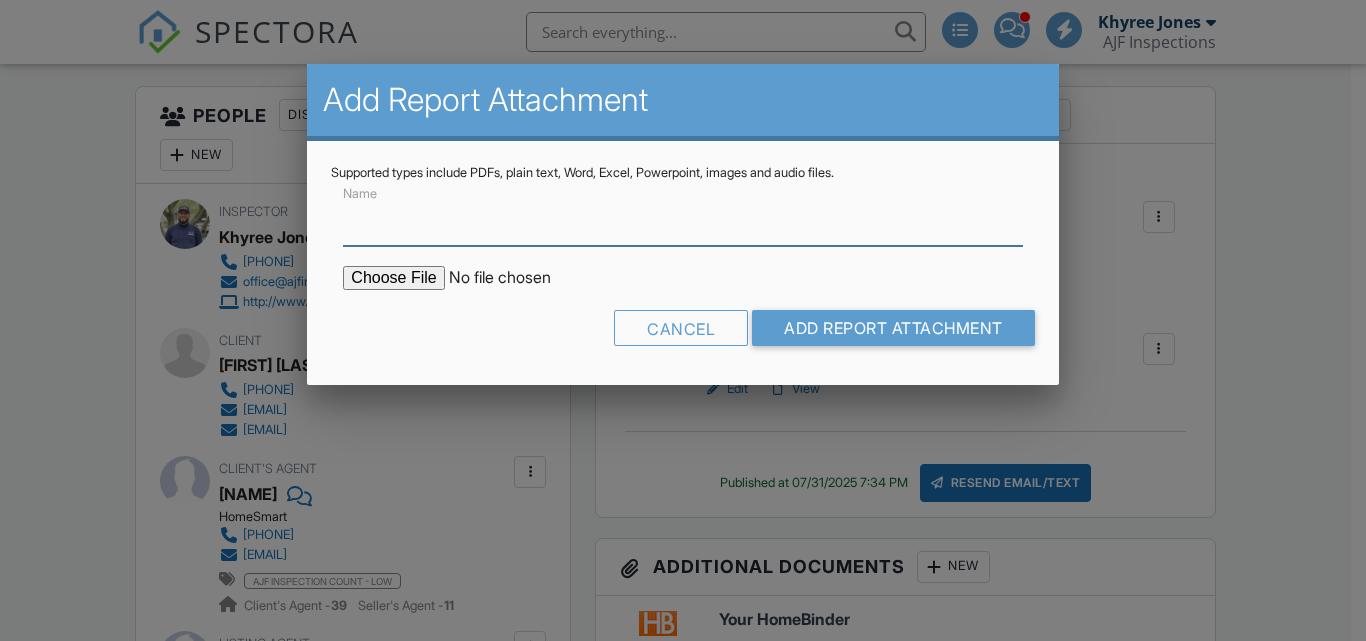 type on "Termite Report" 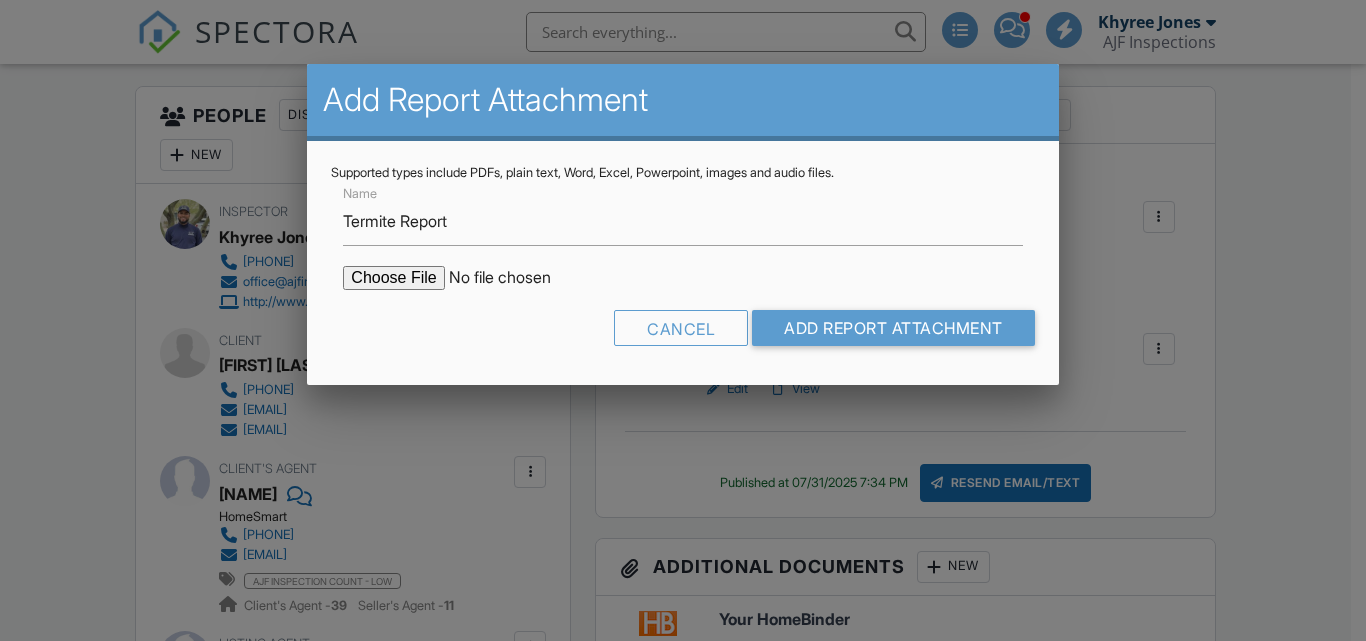 click at bounding box center (513, 278) 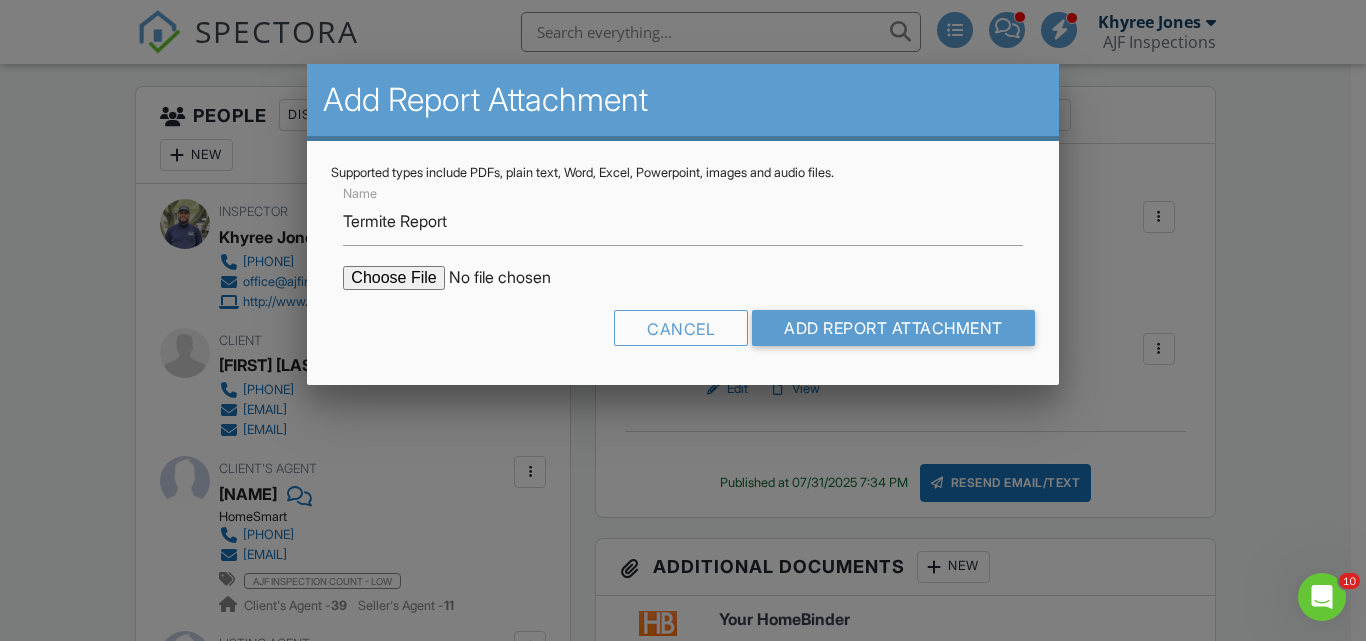 scroll, scrollTop: 0, scrollLeft: 0, axis: both 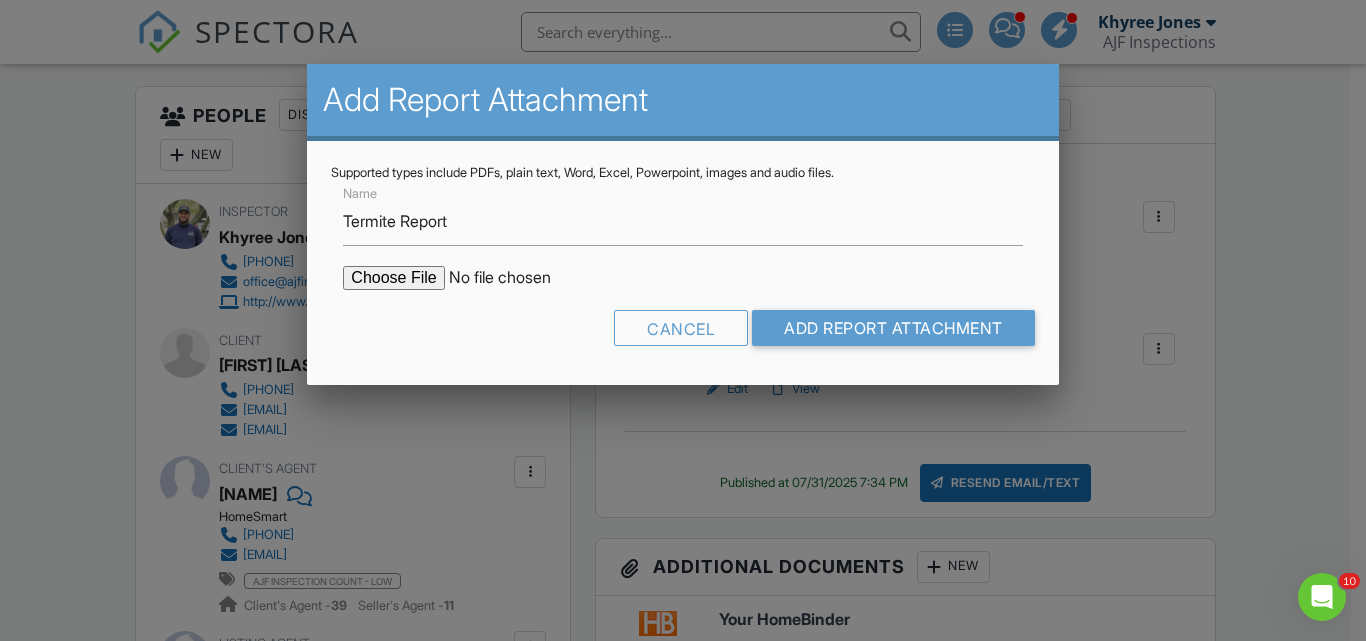 type on "C:\fakepath\[NUMBER] [STREET] WDIIR Inspection NO Evide.pdf" 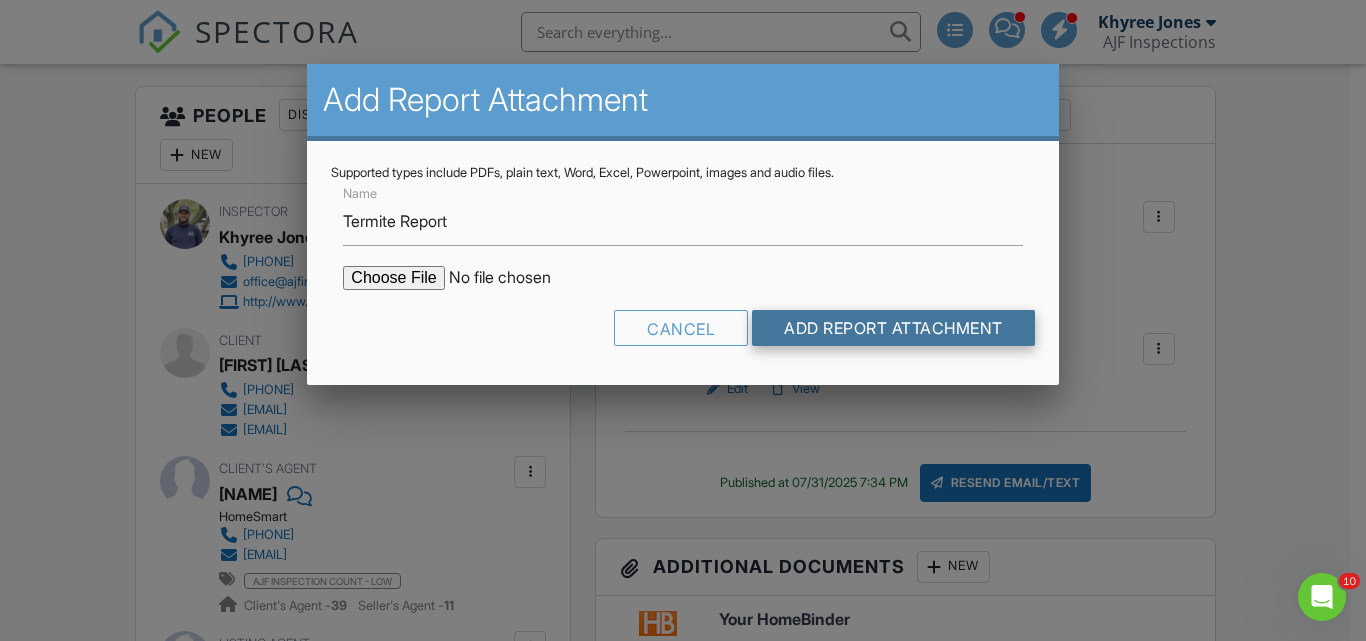 click on "Add Report Attachment" at bounding box center [893, 328] 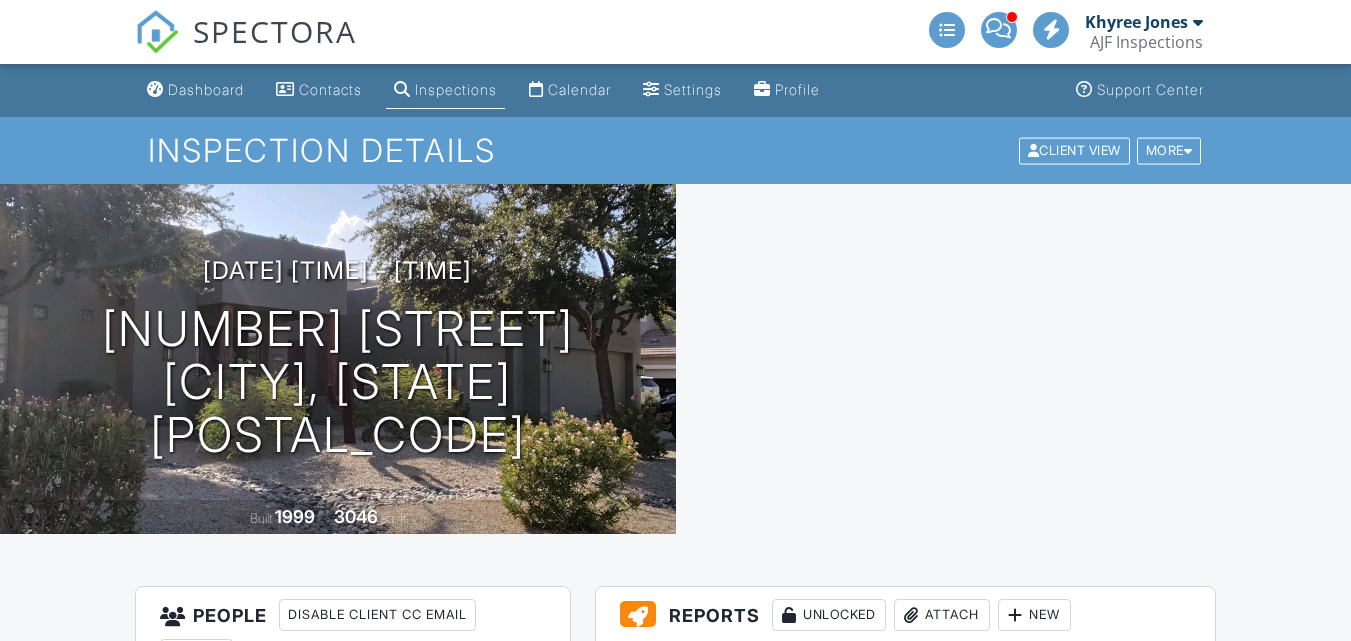 scroll, scrollTop: 0, scrollLeft: 0, axis: both 